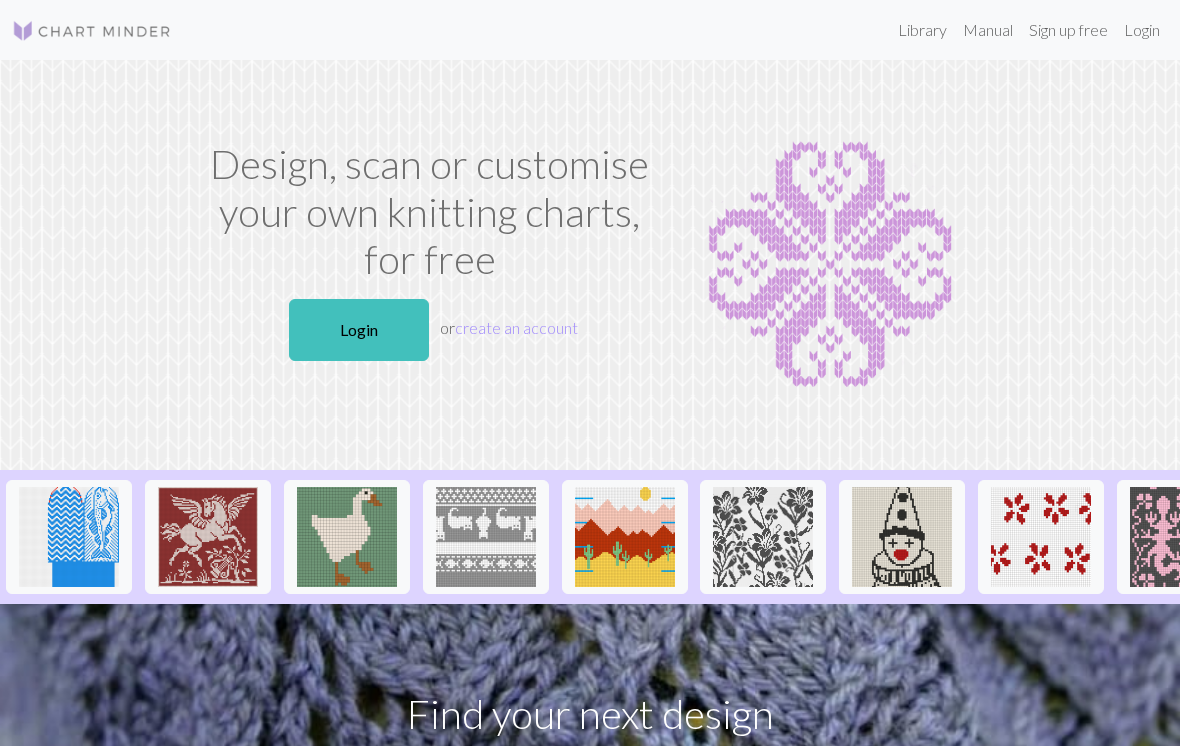 scroll, scrollTop: 0, scrollLeft: 0, axis: both 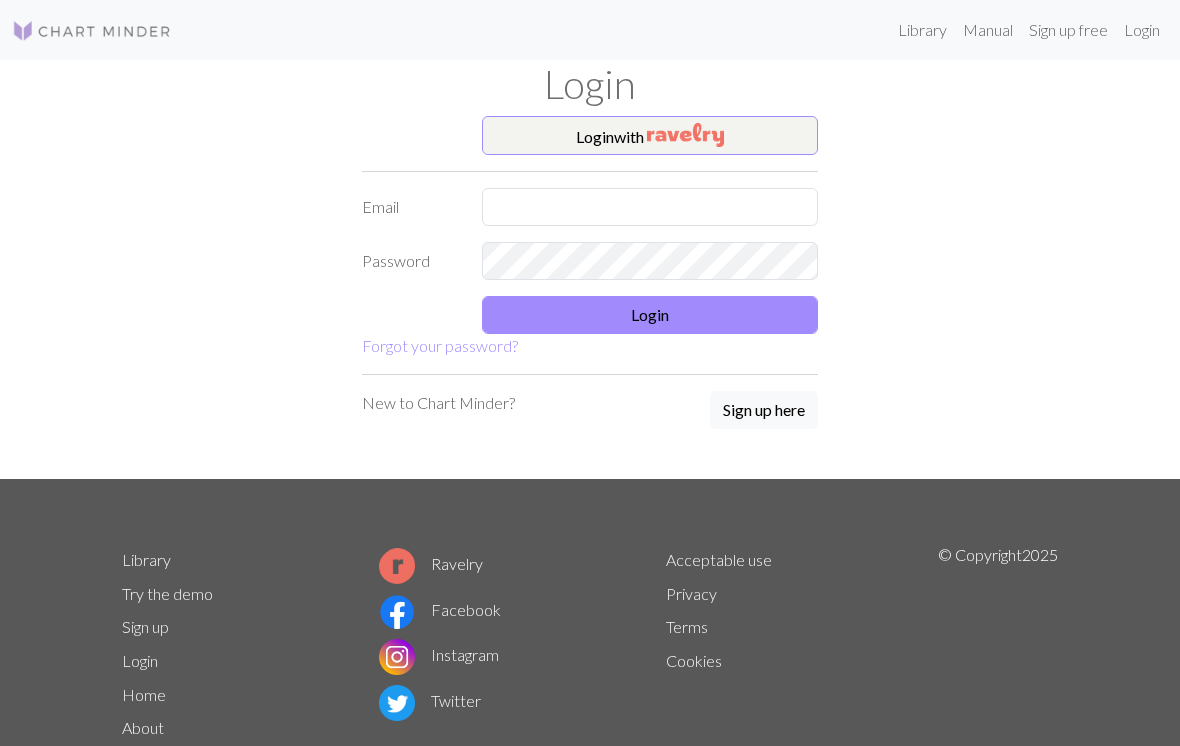 click at bounding box center [685, 135] 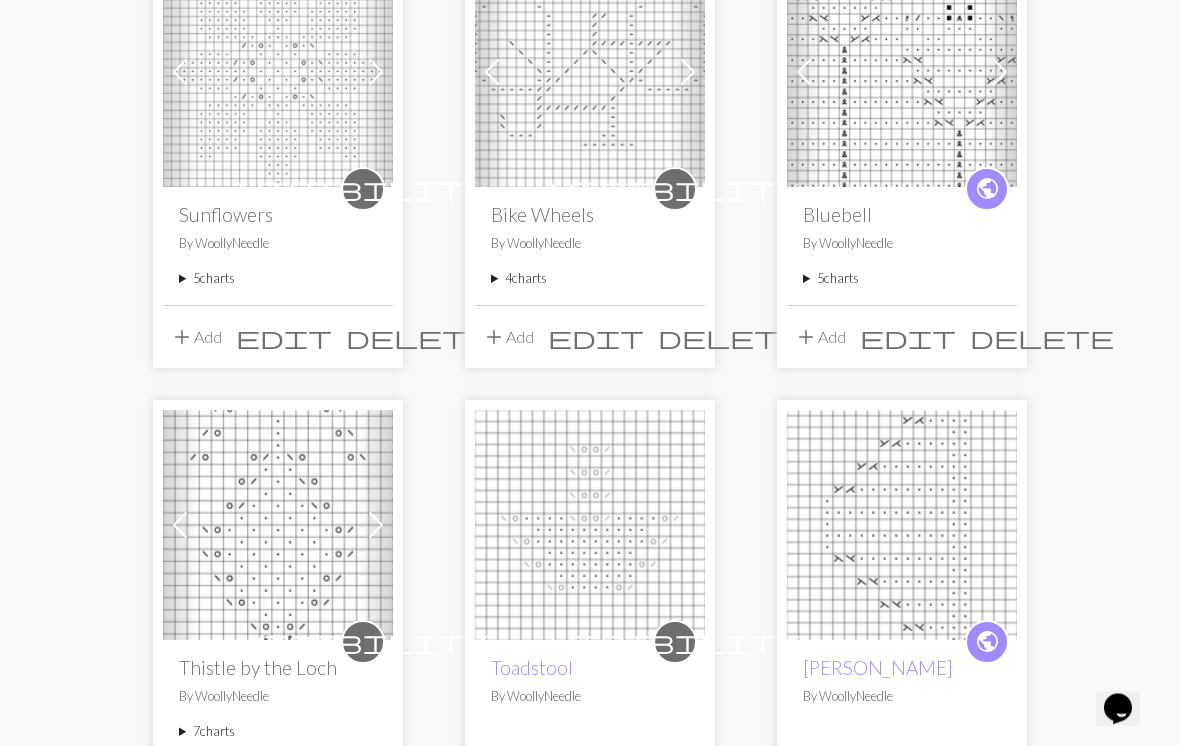 click on "5  charts" at bounding box center (902, 279) 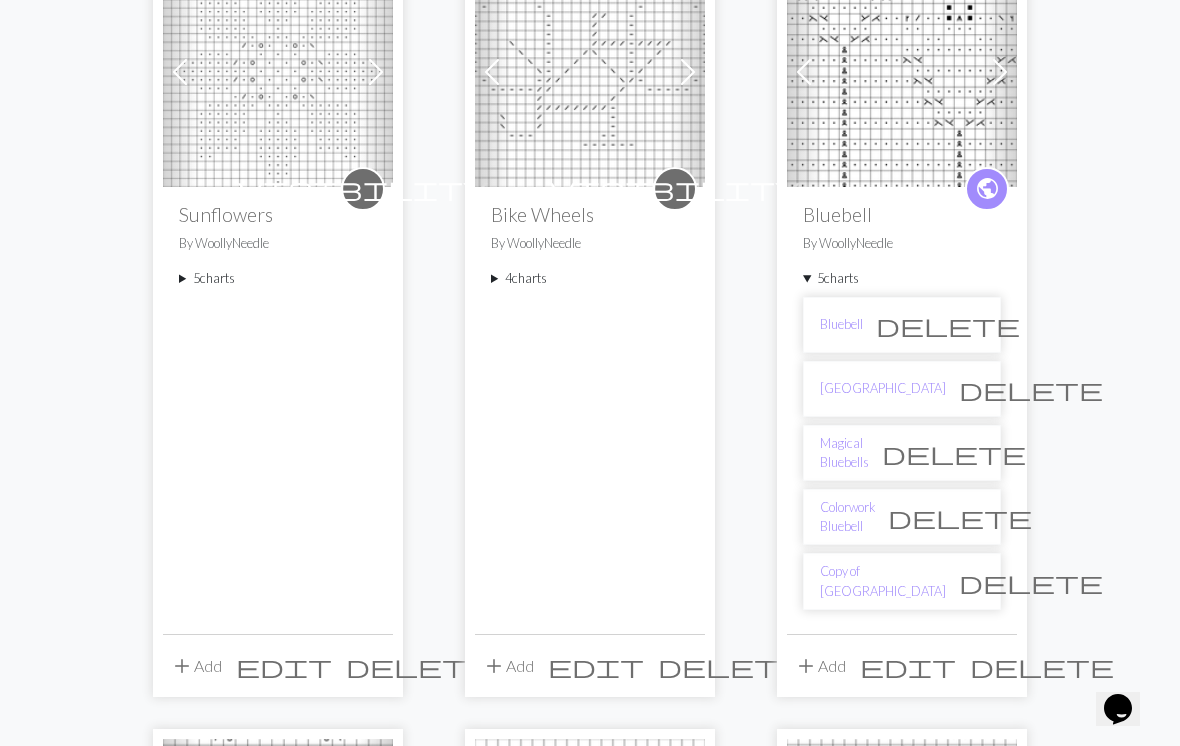 click on "arrow_back 1 2 3 arrow_forward Previous Next visibility Sunflowers By   WoollyNeedle 5  charts Sunflowers delete Copy of Sunflowers delete Copy of Copy of Sunflowers delete Small leaves large sunflowers delete Little Sunflowers delete add  Add edit delete Previous Next visibility Bike Wheels By   WoollyNeedle 4  charts Bike Wheels delete Copy of Bike Wheels delete Lace Wheels and expanded  delete Copy of Lace Wheels and expanded big wheels delete add  Add edit delete Previous Next public Bluebell By   WoollyNeedle 5  charts Bluebell delete Eiffel Tower delete Magical Bluebells delete Colorwork Bluebell delete Copy of Eiffel Tower delete add  Add edit delete Previous Next visibility Thistle by the Loch By   WoollyNeedle 7  charts Thistle by the Moor delete Copy of Thistle by the Loch delete Revised Thistle by the Loch delete Copy of Seaside Shawl Lupine delete Teasel Me delete Copy of Copy of Thistle by the Moor delete Copy of Copy of Seaside Shawl Lupine delete add  Add edit delete visibility Toadstool By" at bounding box center [590, 1454] 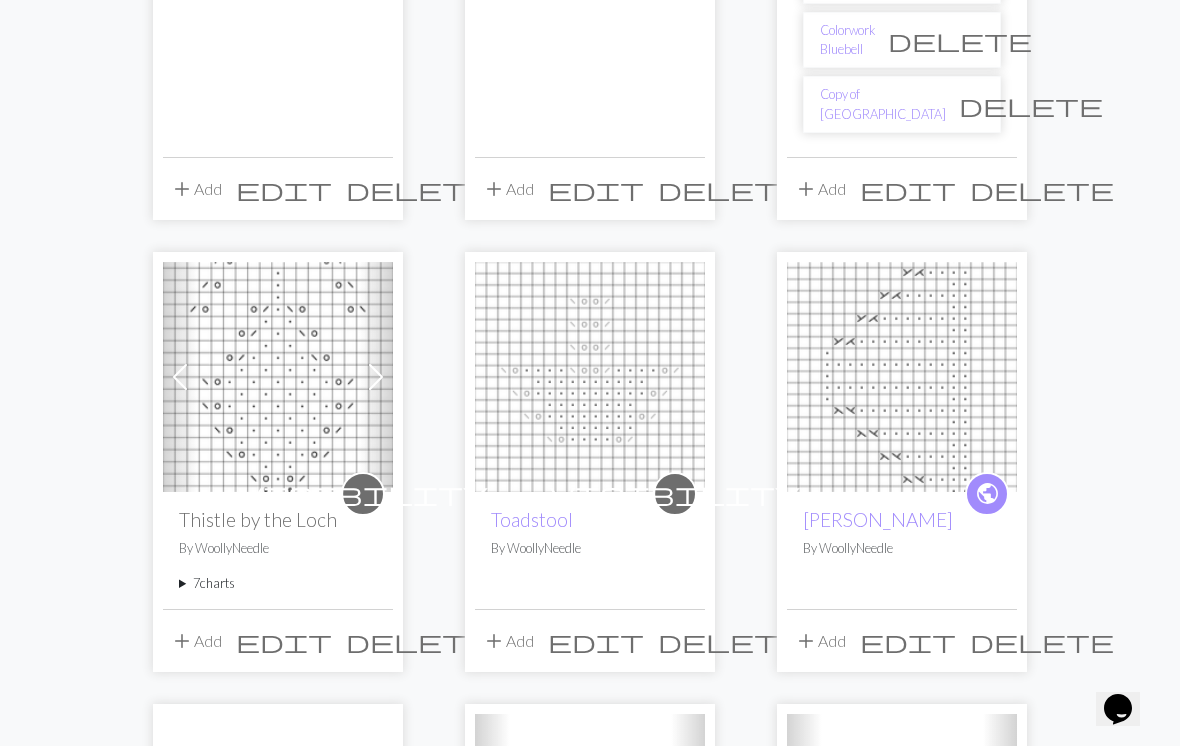 scroll, scrollTop: 791, scrollLeft: 0, axis: vertical 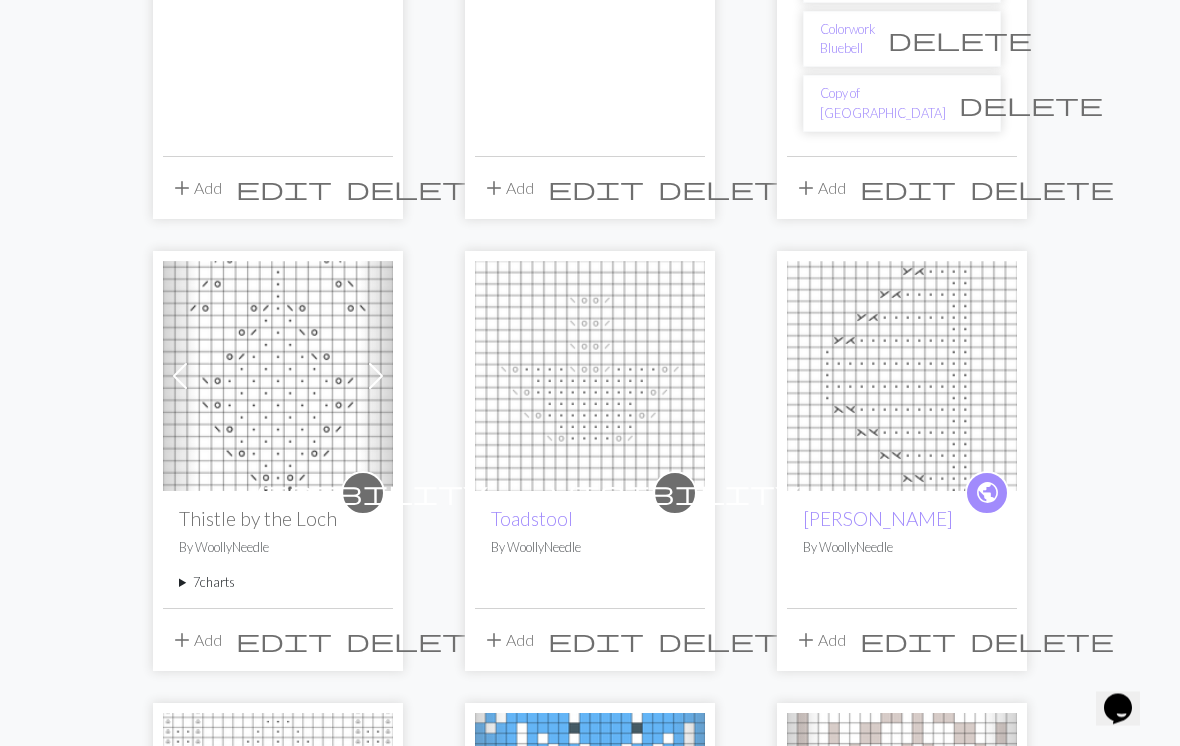 click on "7  charts" at bounding box center [278, 583] 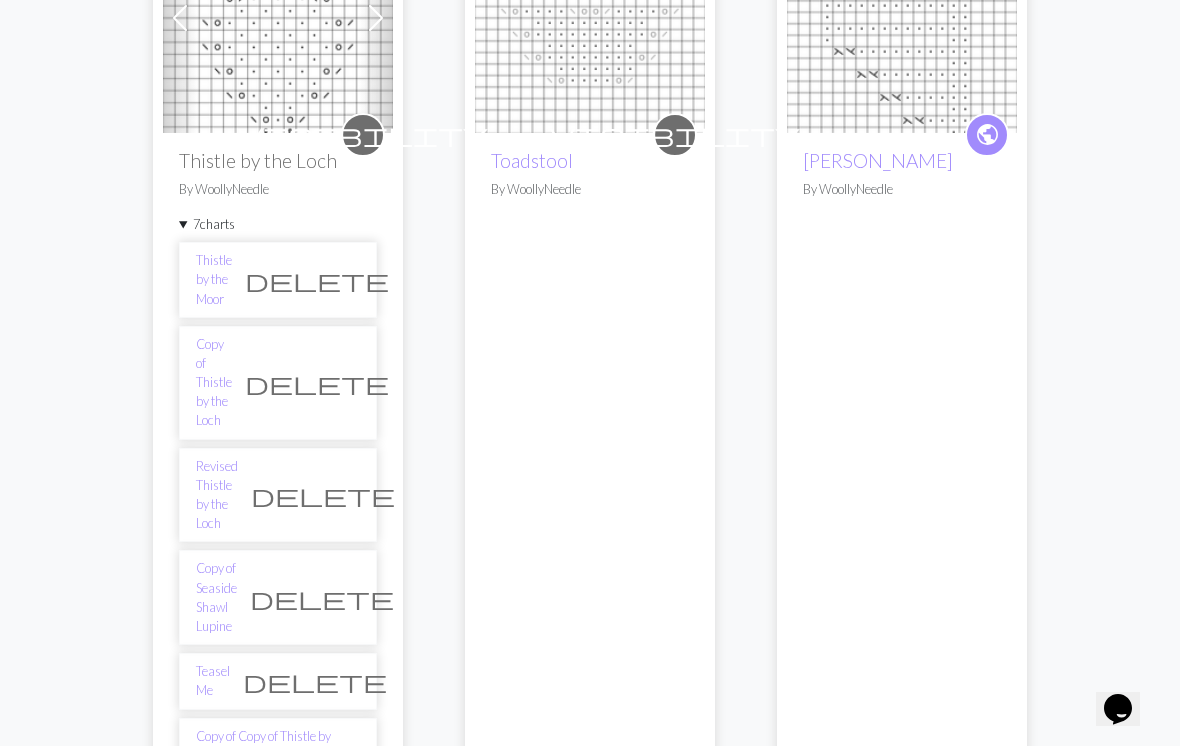 scroll, scrollTop: 1149, scrollLeft: 0, axis: vertical 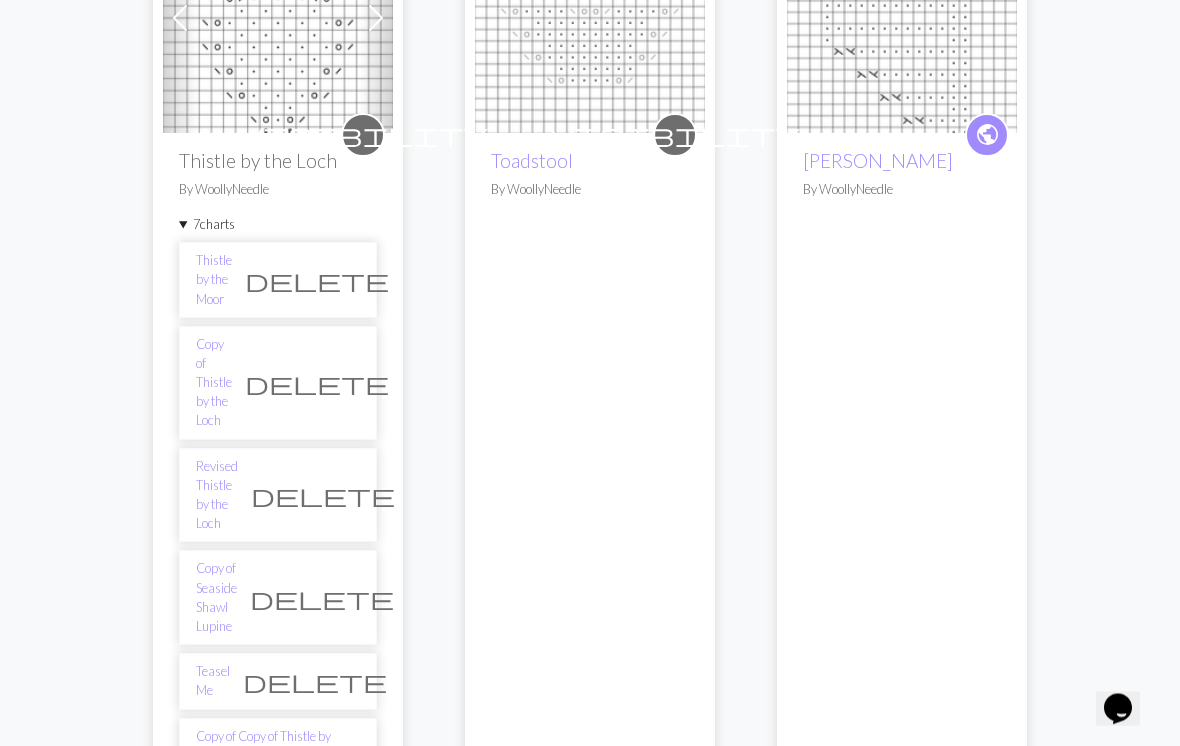 click on "Teasel Me delete" at bounding box center (278, 682) 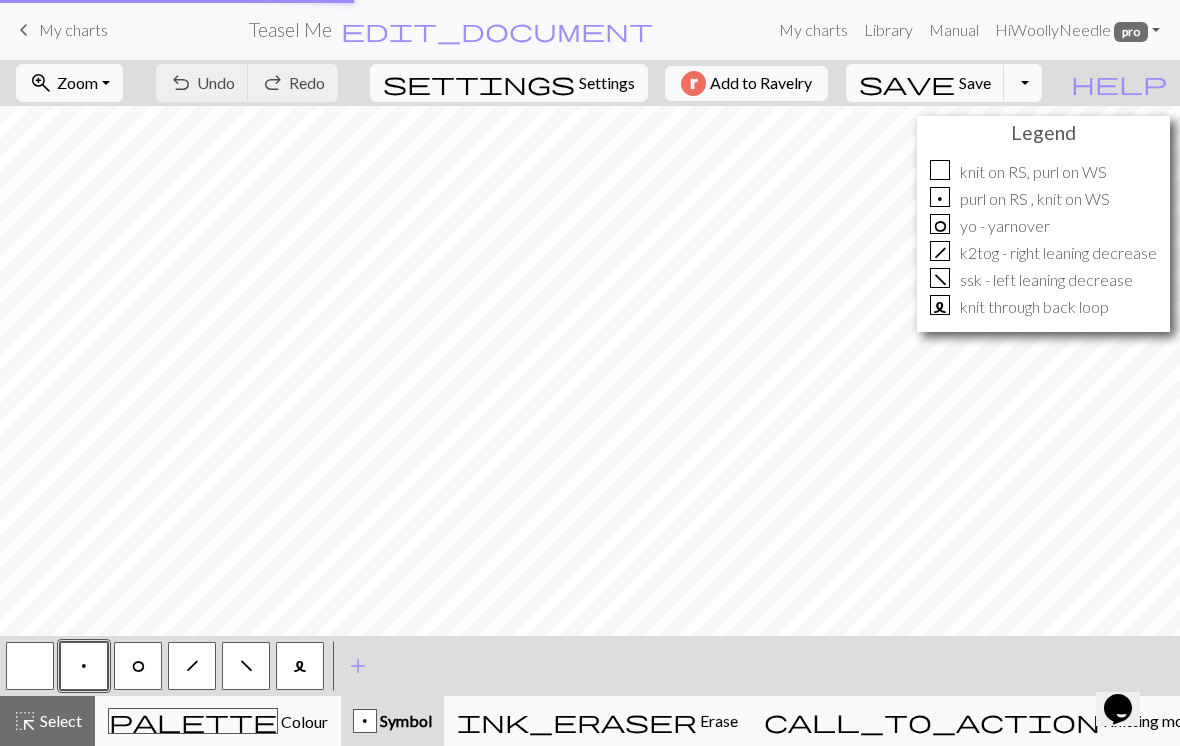 scroll, scrollTop: 0, scrollLeft: 0, axis: both 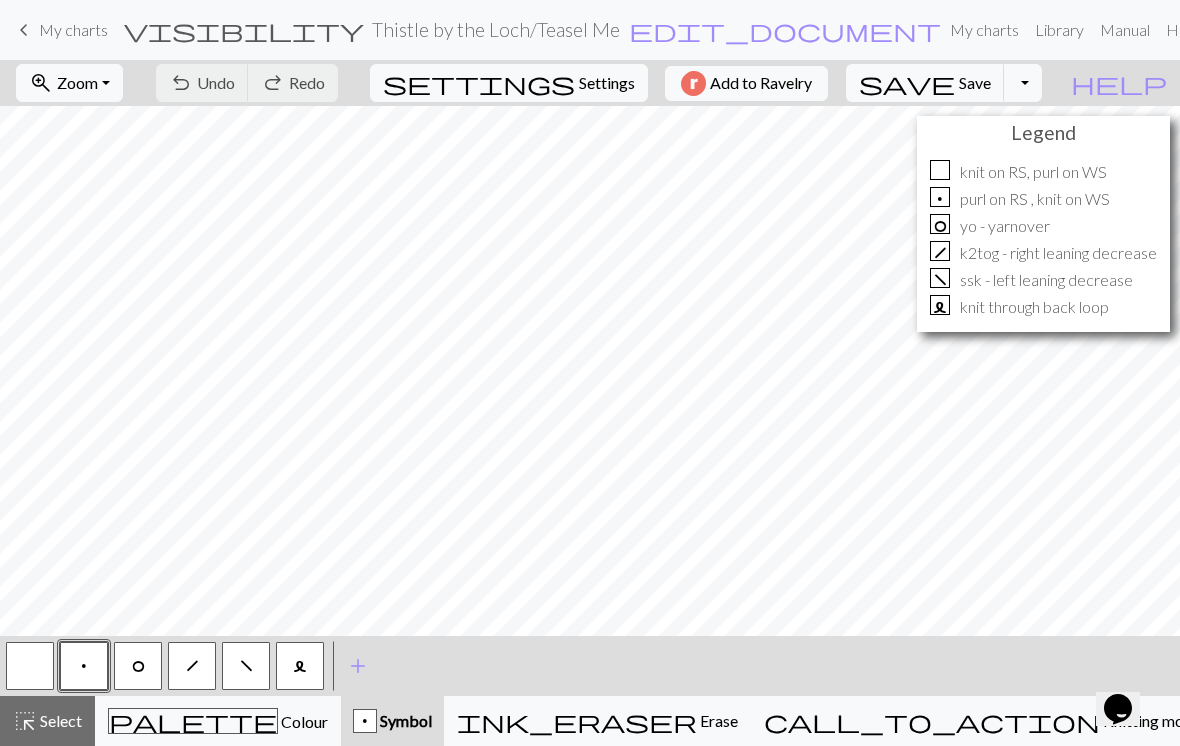 click on "zoom_in Zoom Zoom" at bounding box center [69, 83] 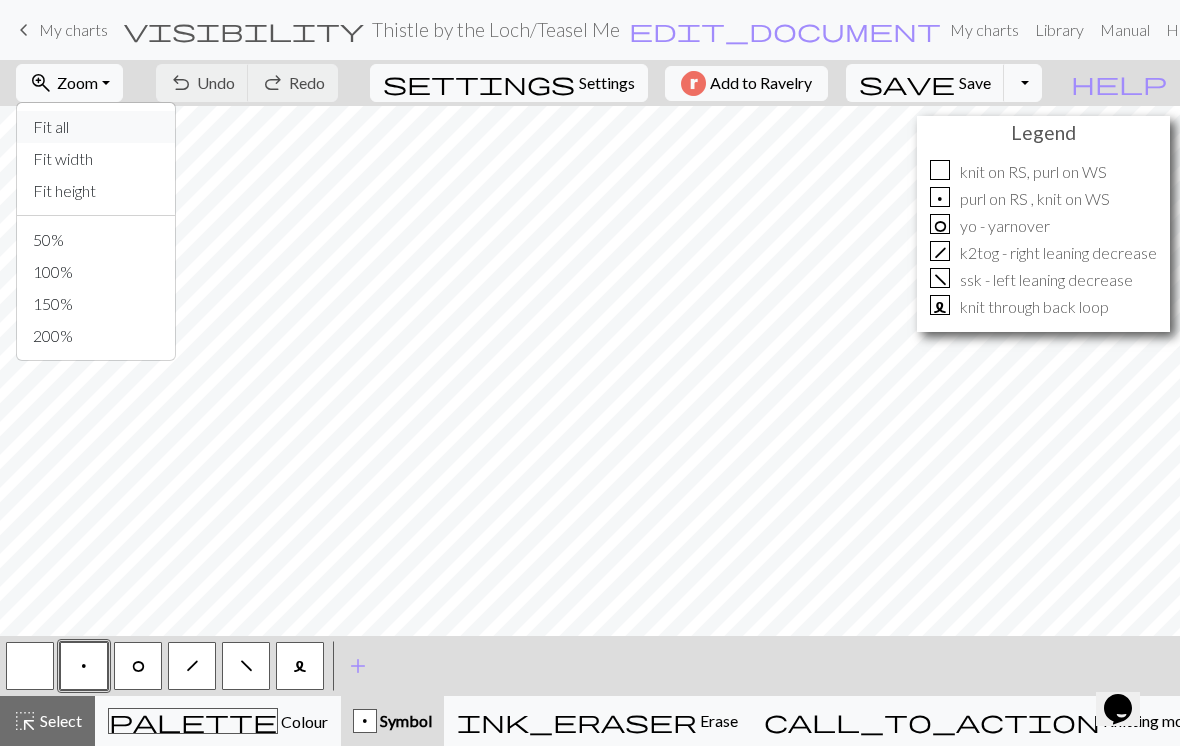 click on "Fit all" at bounding box center (96, 127) 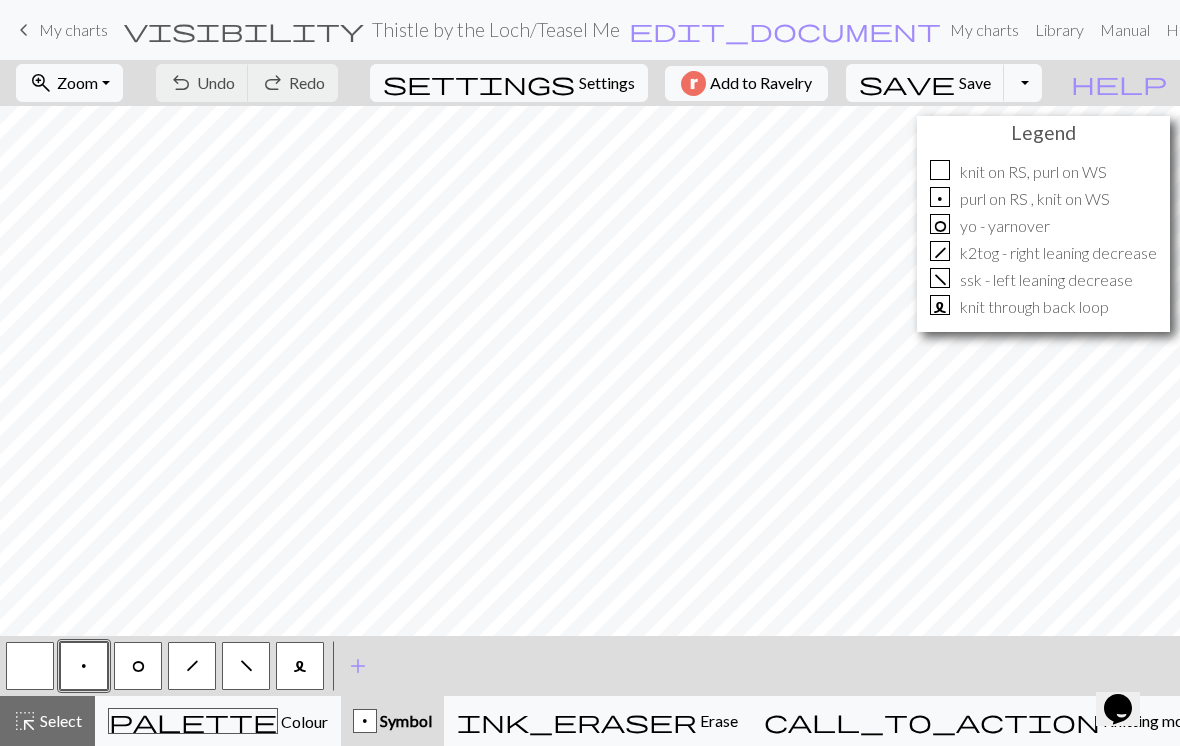 click on "edit_document" at bounding box center (785, 30) 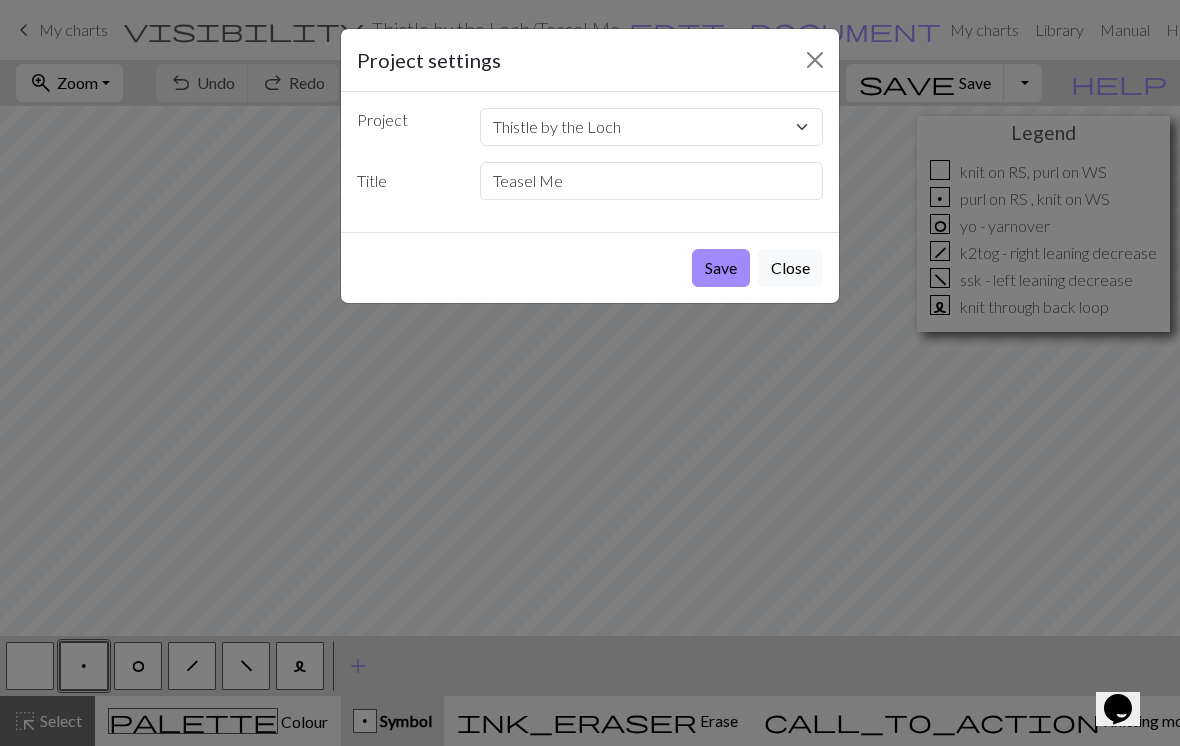click on "Project settings Project Sunflowers Bike Wheels Bluebell Thistle by the Loch Toadstool Woody Bay Shawl Woody Bay Vest Yarnold Adult Blooming Thistle Thistle Lace Heart Car color work Sheep Colorwork  Copy of Highland Thistle Color Blooming Colors Lupine Heather Copy of Thistle by the Loch Copy of Highland Sheep Rowan Tree Scots Rose Thistle Sweater Woolly Thistle Majestic Mountains Four Seasons Navajo  Highland Wildflowers Highland Heather Copy of Copy of Highland Sheep Copy of Thistle on the Moor  Winter Solstice Copy of Compass Rose  Thistle on the Moor Gnome  Copy of Dogwood Compass Rose  Fiery Cross Colorwork  Dragonfly Maine Shawl #1 Title Teasel Me Save Close" at bounding box center [590, 373] 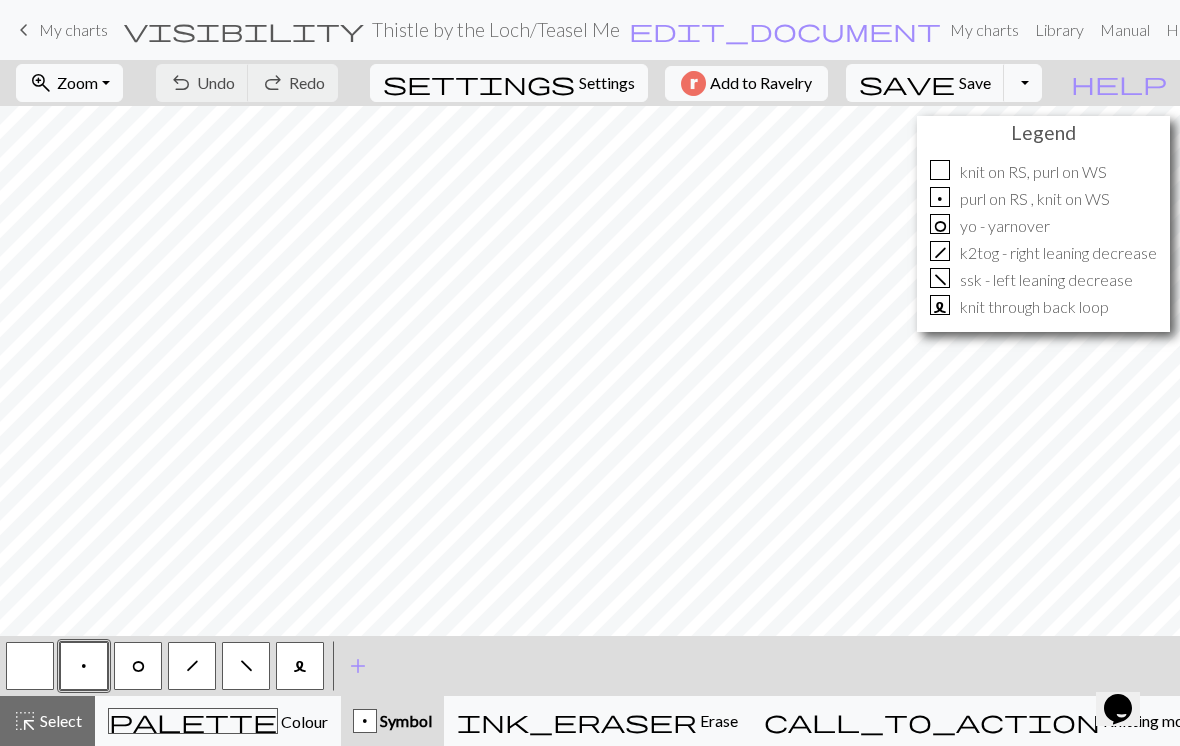 click on "Settings" at bounding box center [607, 83] 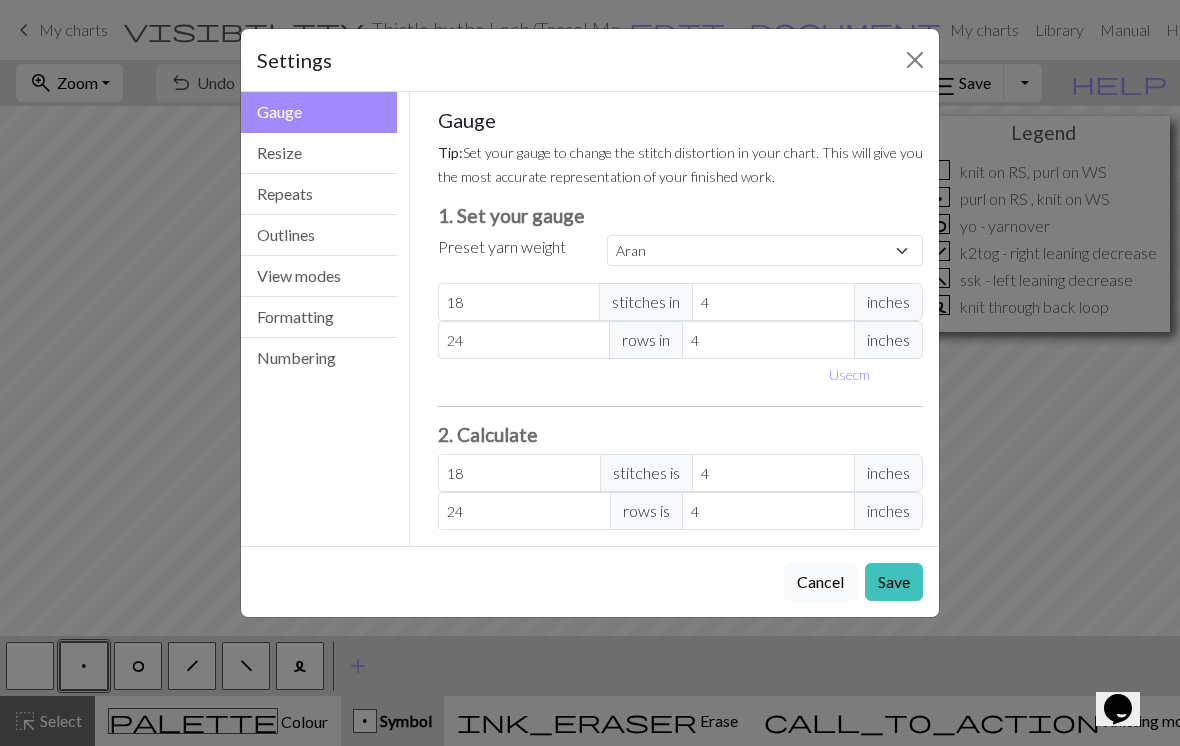 click on "Settings Gauge Gauge Resize Repeats Outlines View modes Formatting Numbering Gauge Resize Repeats Outlines View modes Formatting Numbering Gauge Tip:  Set your gauge to change the stitch distortion in your chart. This will give you the most accurate representation of your finished work. 1. Set your gauge Preset yarn weight Custom Square Lace Light Fingering Fingering Sport Double knit Worsted Aran Bulky Super Bulky 18 stitches in  4 inches 24 rows in  4 inches Use  cm 2. Calculate 18 stitches is 4 inches 24 rows is 4 inches Resize your chart Tip:  Changes will be applied from the bottom right. To change rows and columns in other areas (e.g. within the chart or at the top), use the select tool or click the grid numbers to select then insert or remove from the top toolbar. Width 21 Height 41 Repeats Tip:   This will show your entire chart repeated, so you can preview what joining panels look like together. arrow_forward  Horizontal 1 arrow_downward  Vertical 1 Outlines Tip: Add an outline View modes Show Legend" at bounding box center [590, 373] 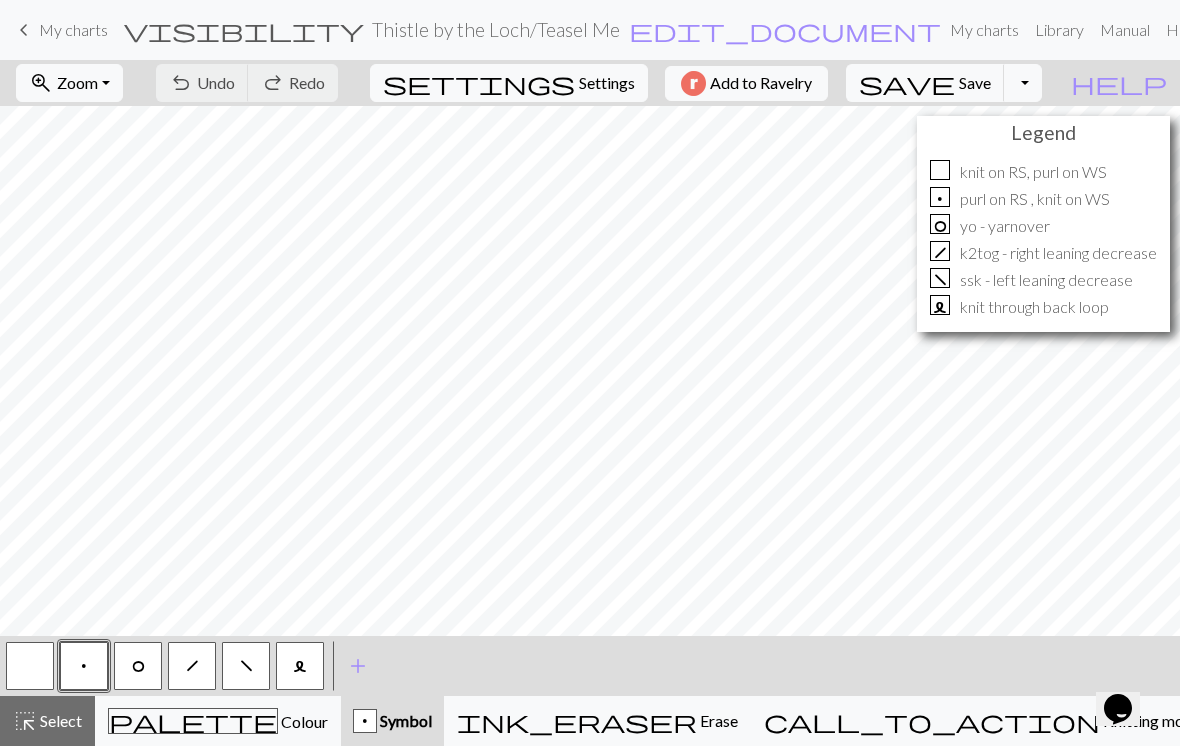 click on "edit_document" at bounding box center [785, 30] 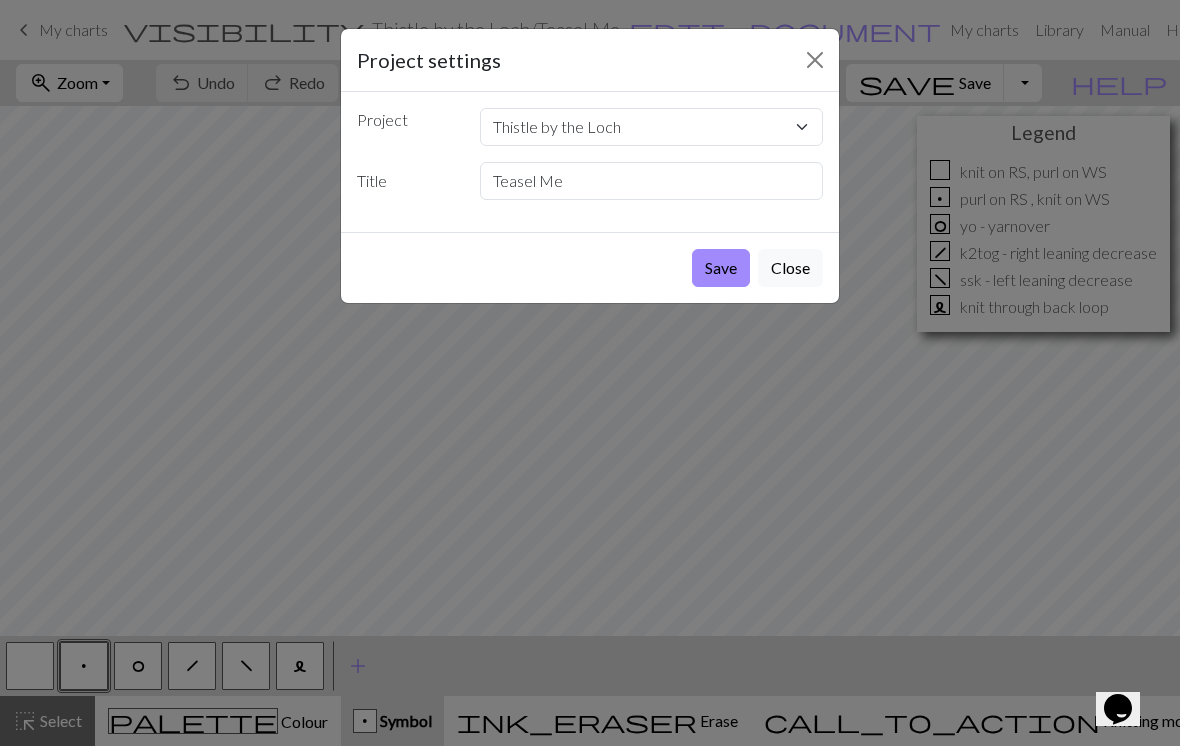 click at bounding box center [815, 60] 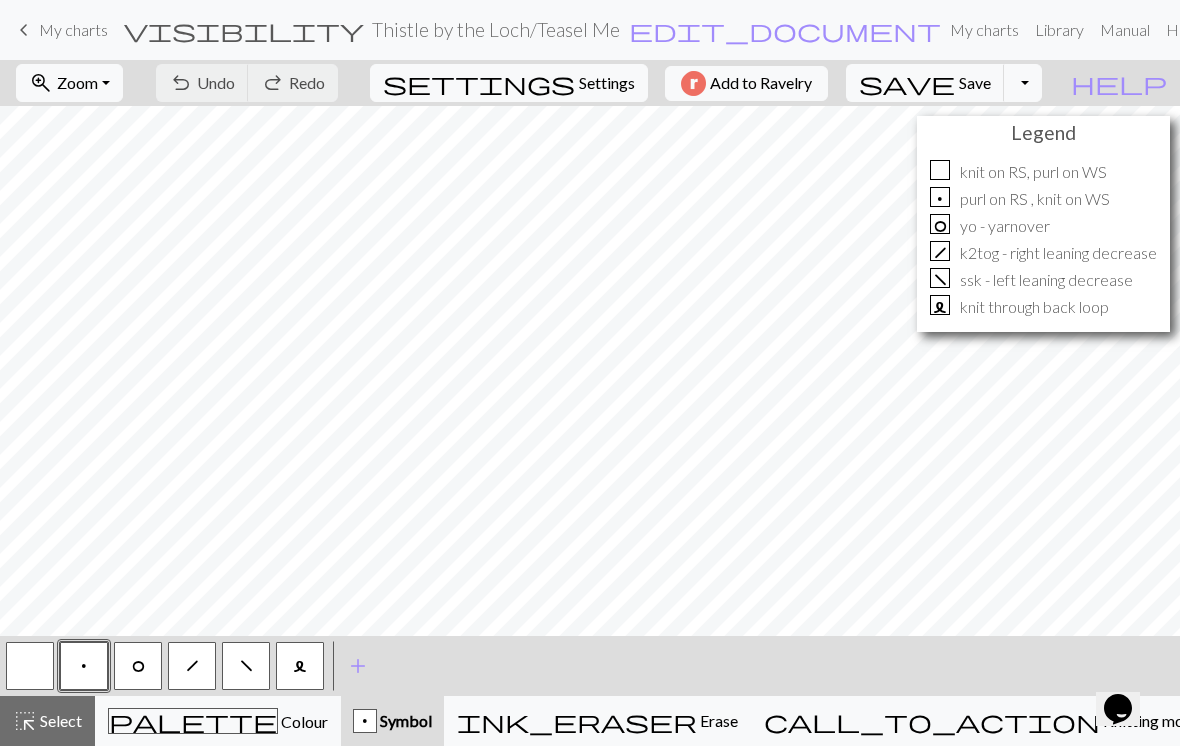 click on "edit_document" at bounding box center [785, 30] 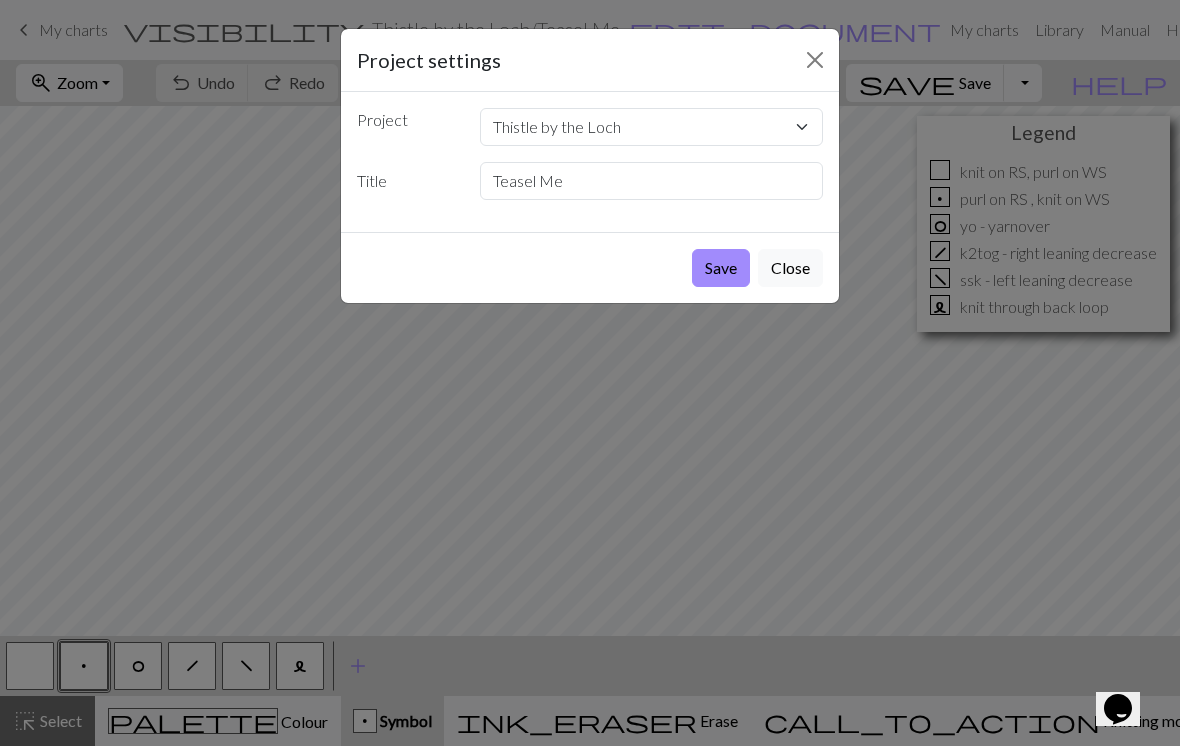 click at bounding box center [815, 60] 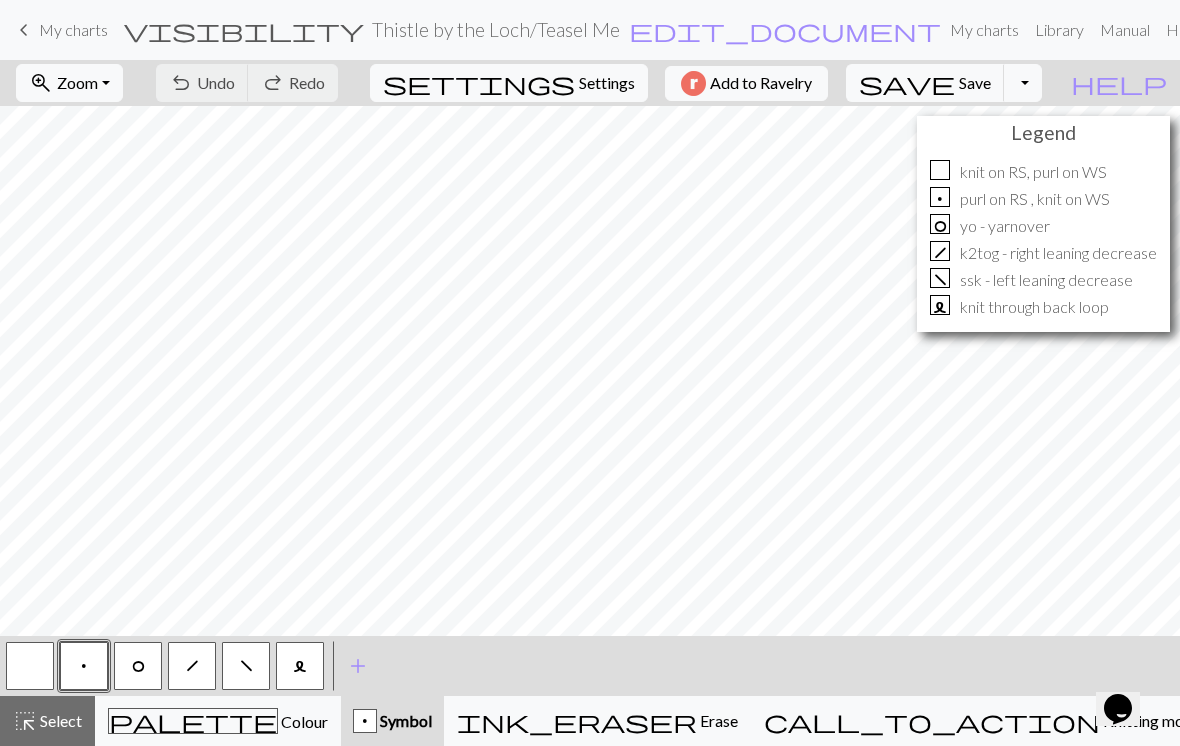 click on "Settings" at bounding box center [607, 83] 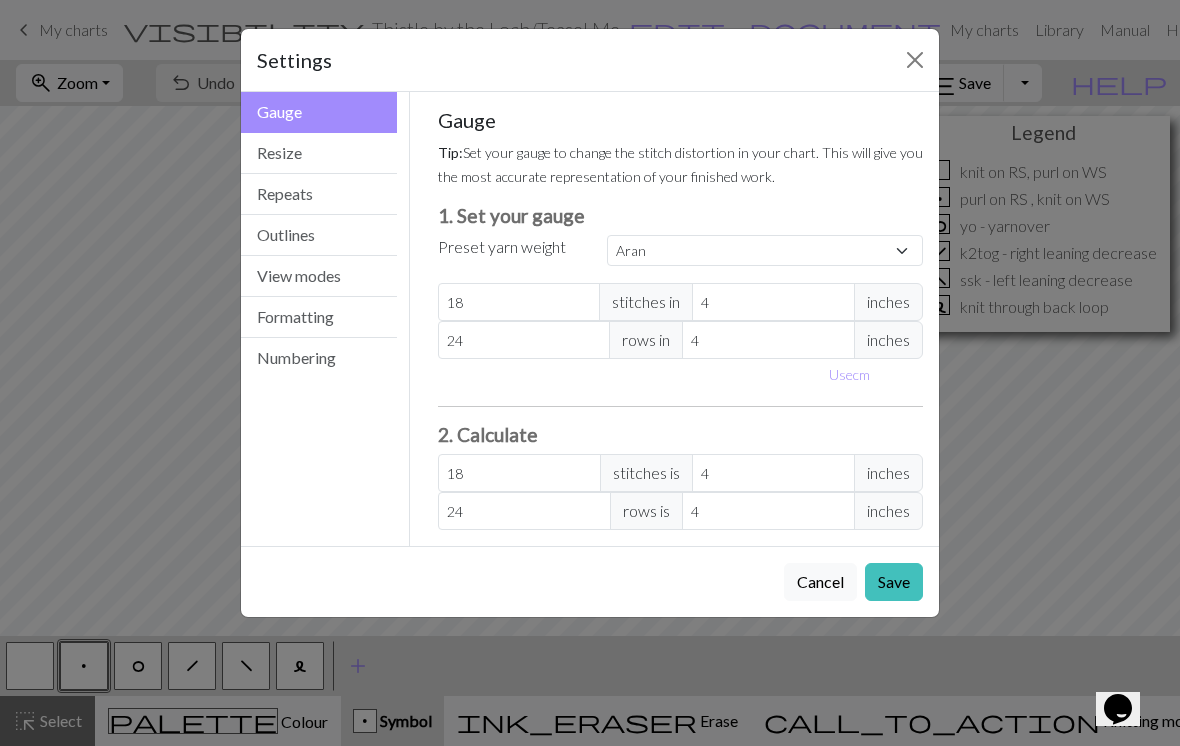 click on "Resize" at bounding box center (319, 153) 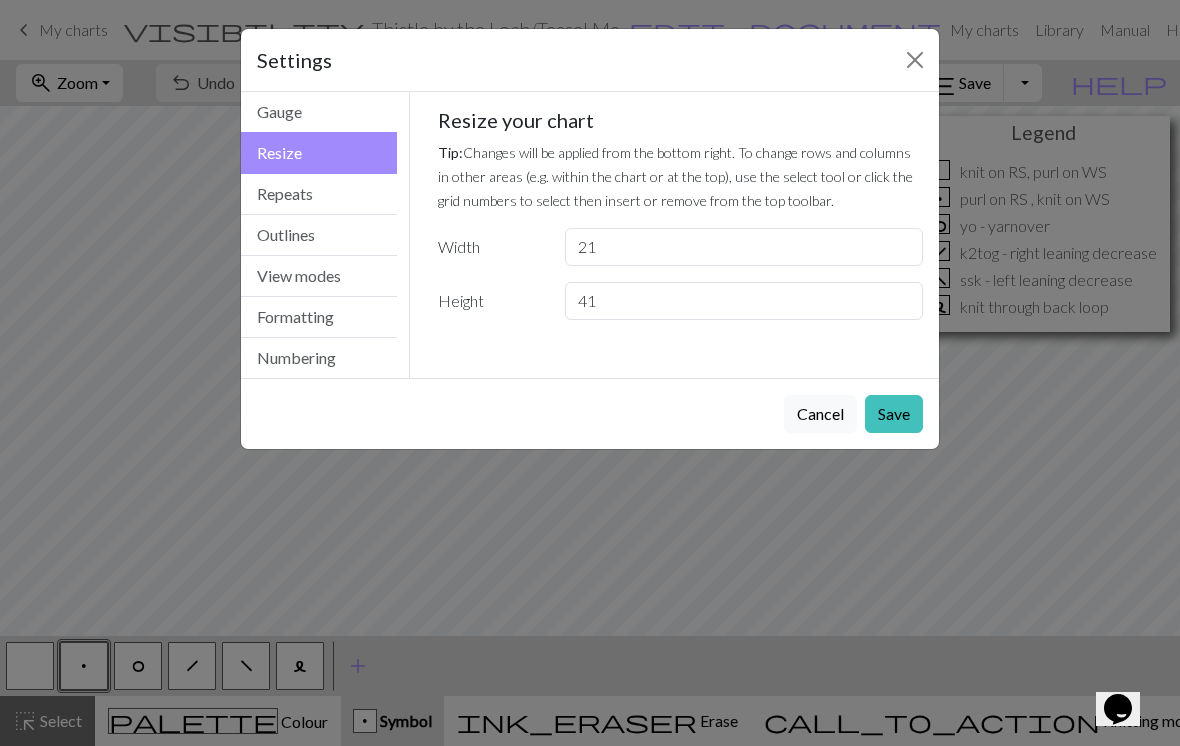 click on "Repeats" at bounding box center [319, 194] 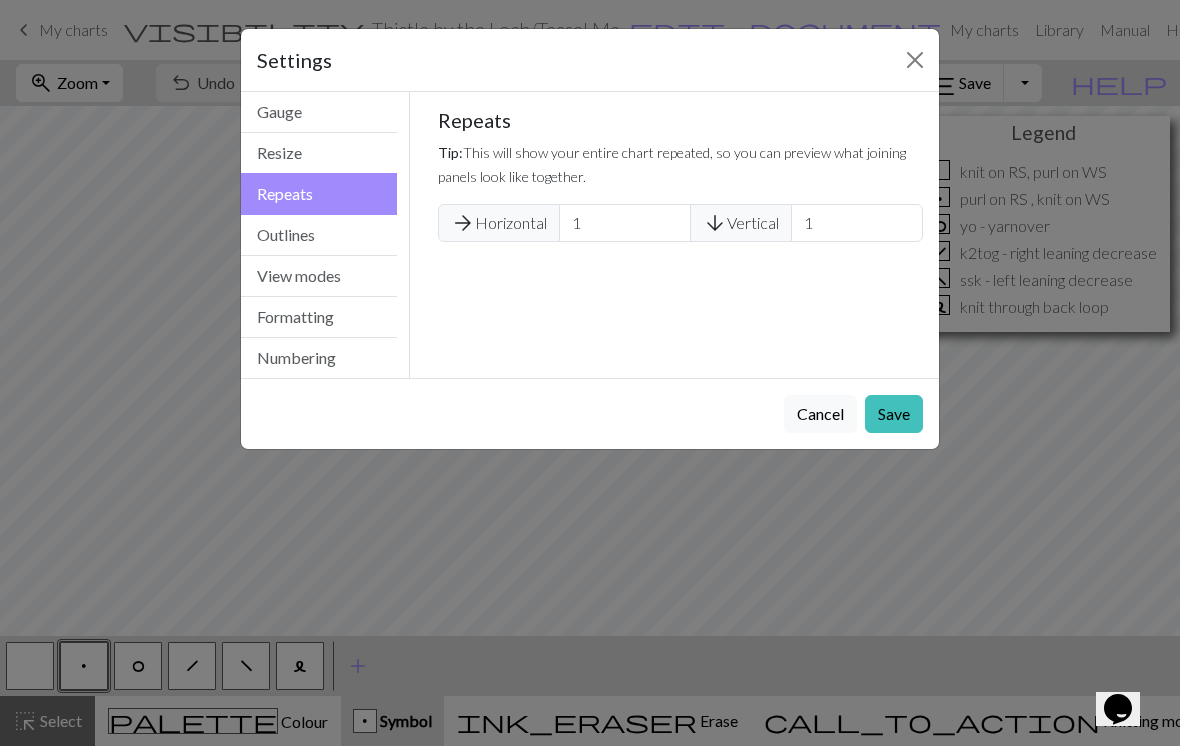 click on "Outlines" at bounding box center [319, 235] 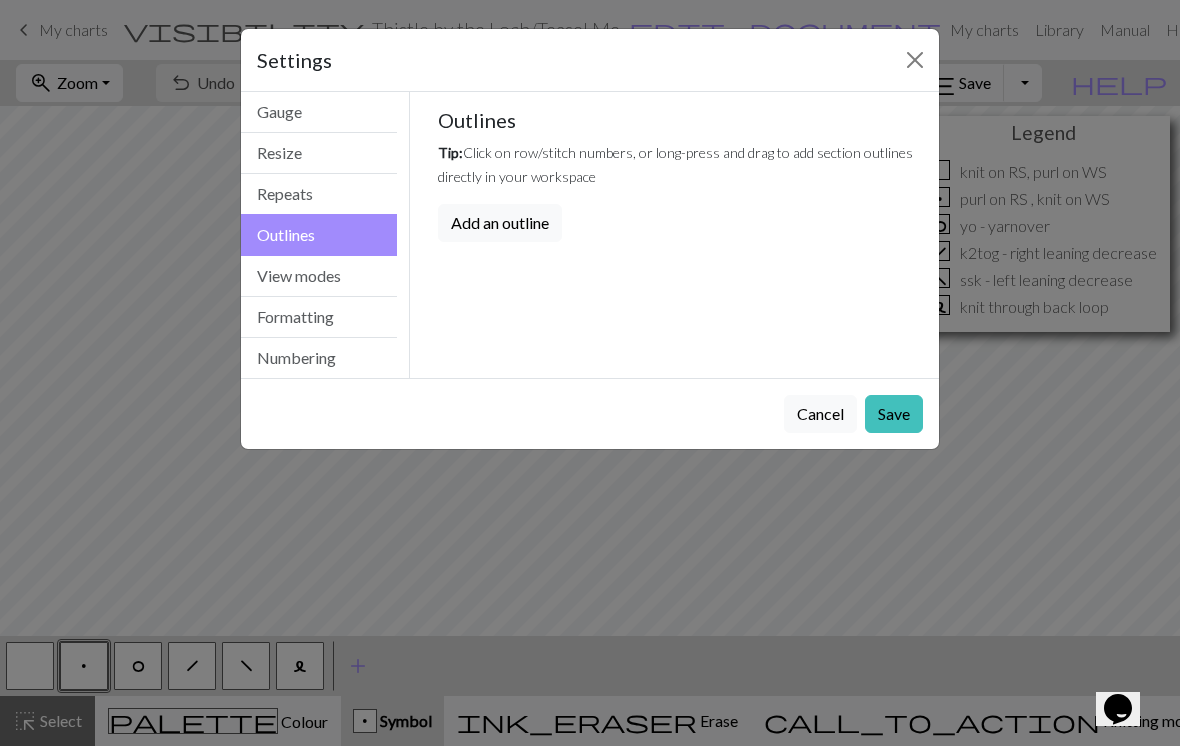 click on "View modes" at bounding box center [319, 276] 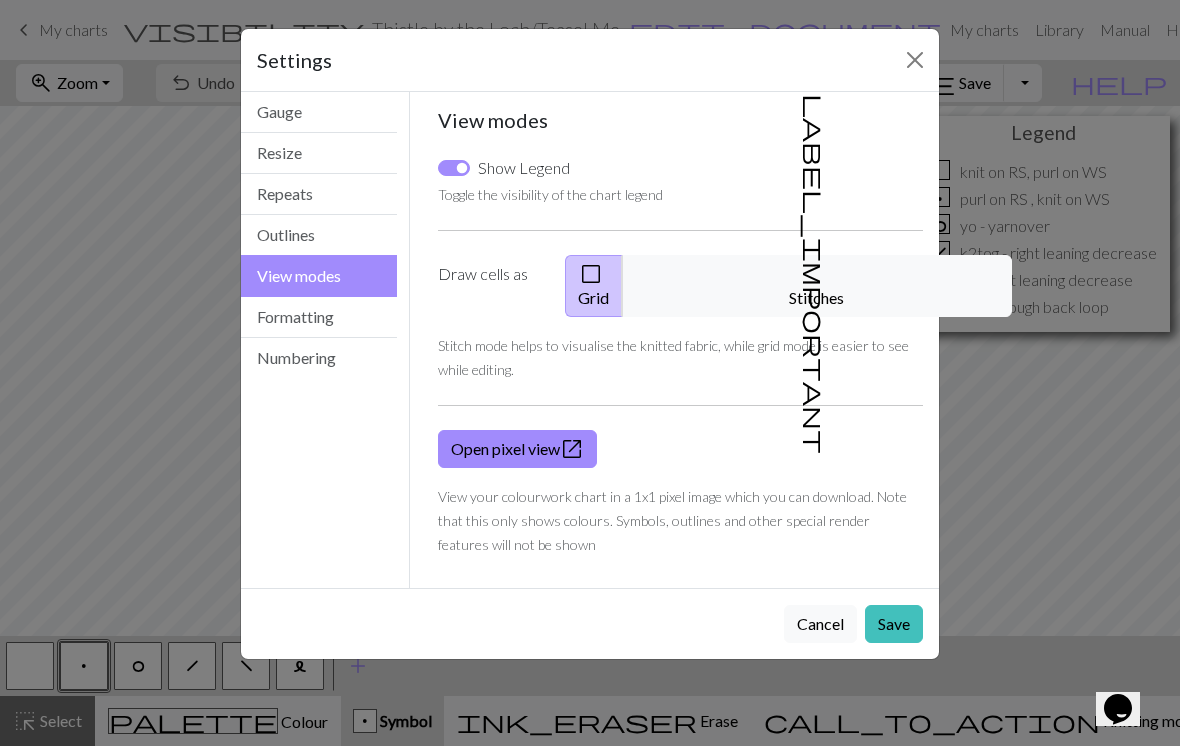 click on "Formatting" at bounding box center (319, 317) 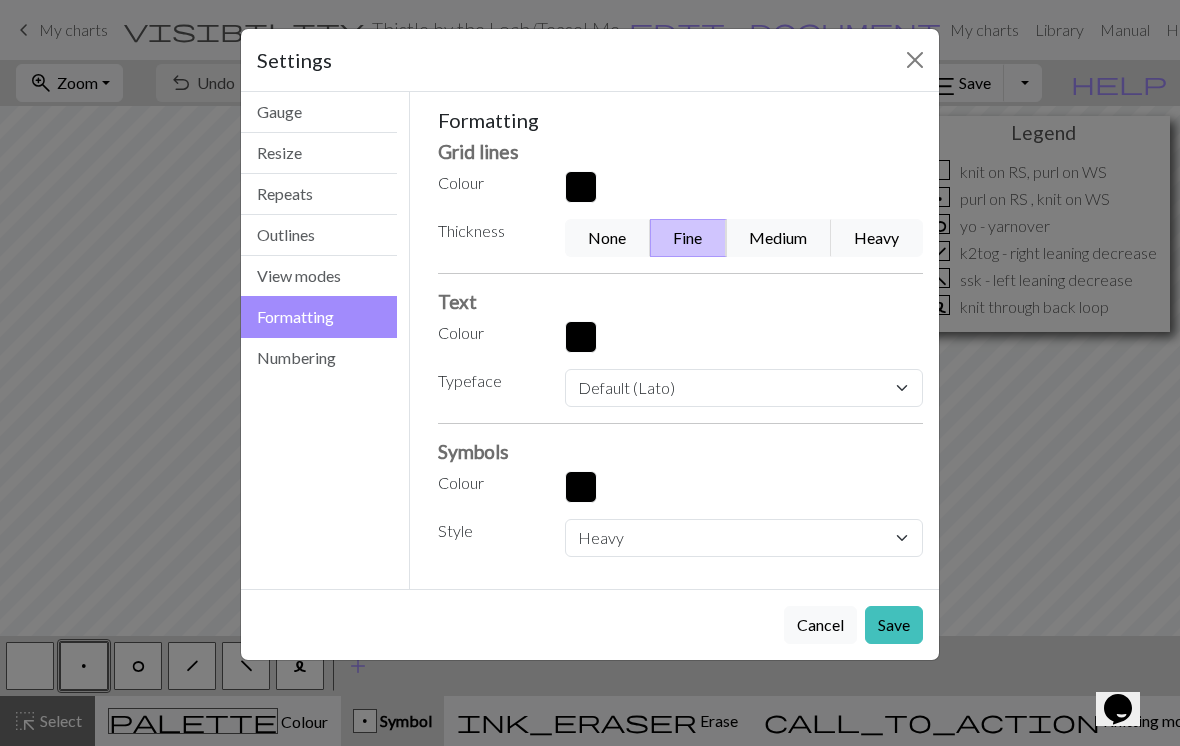 click on "Numbering" at bounding box center (319, 358) 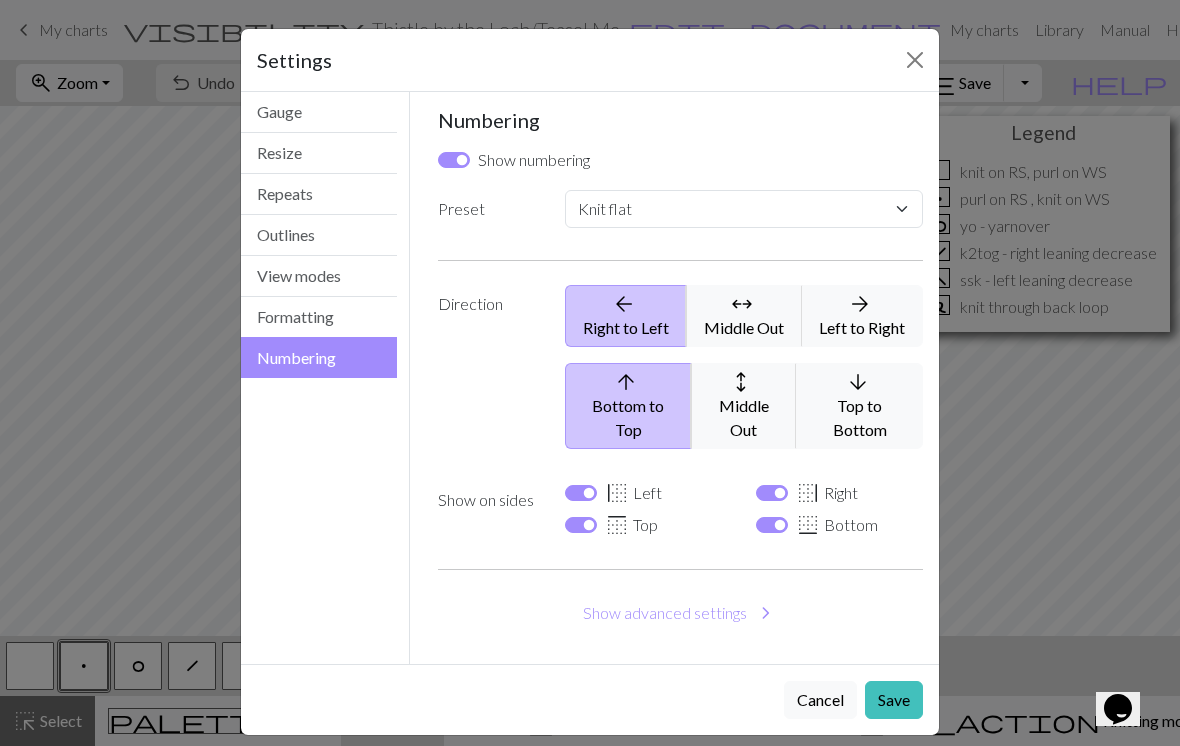 click on "Resize" at bounding box center (319, 153) 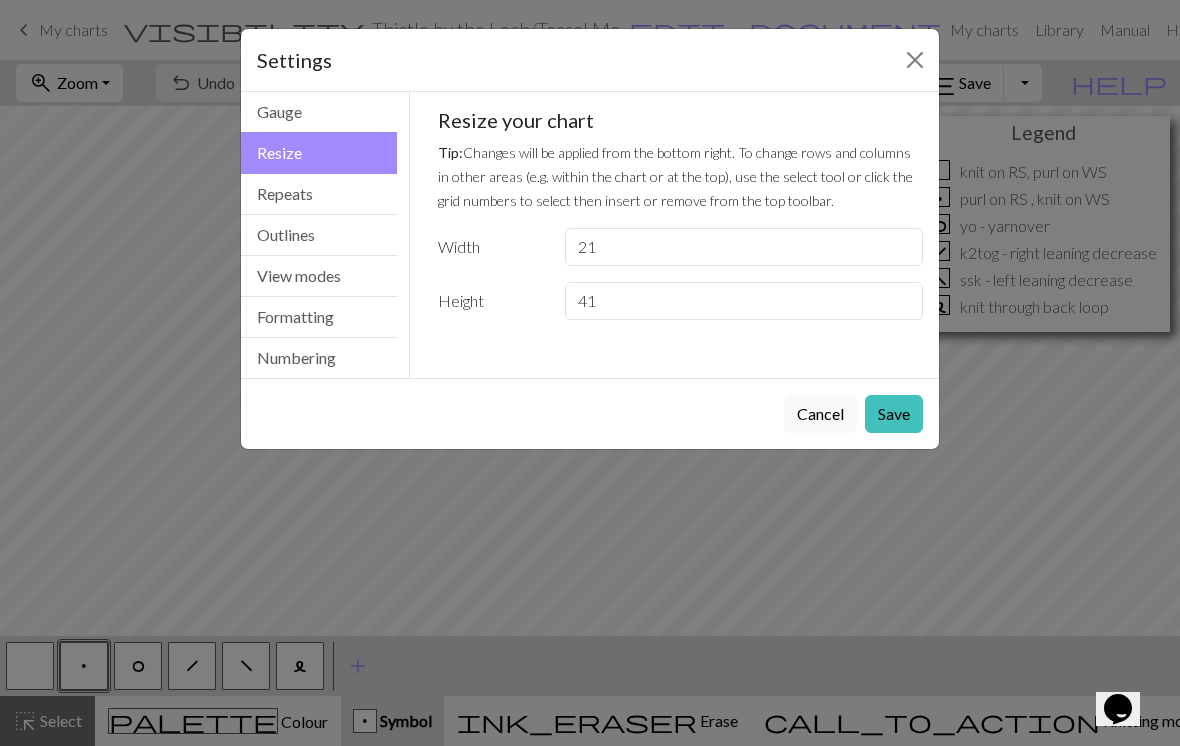 click on "Repeats" at bounding box center (319, 194) 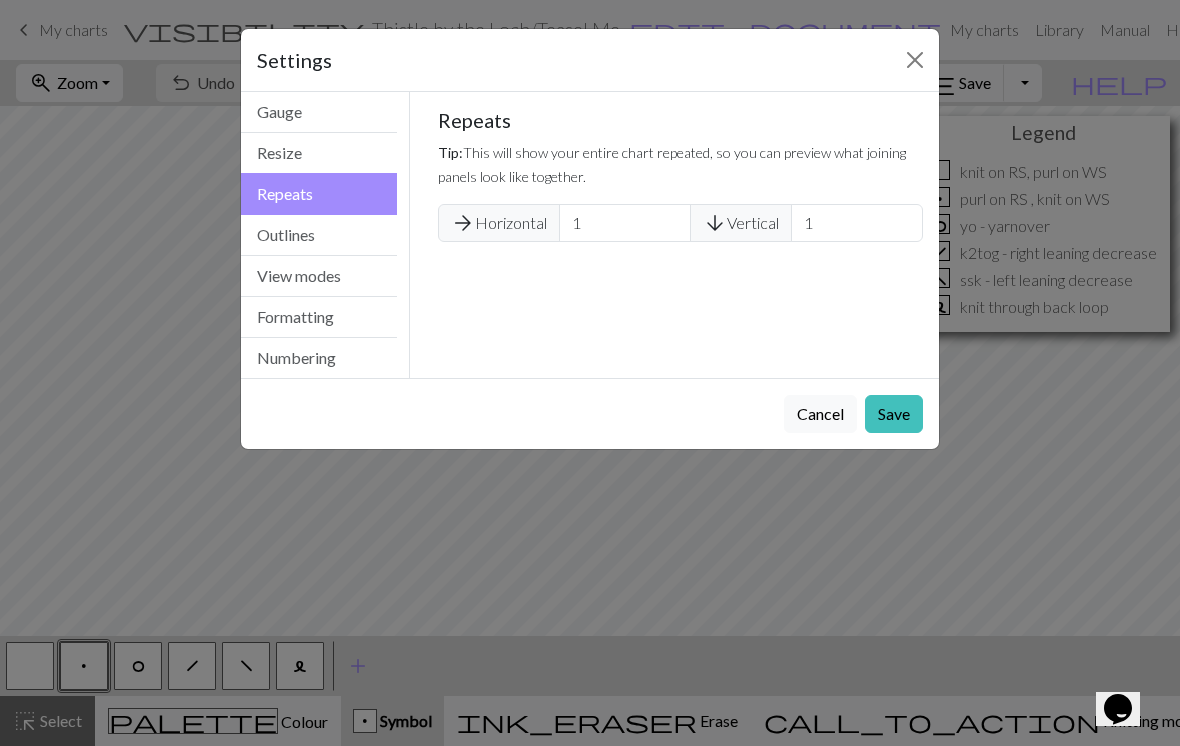 click on "Outlines" at bounding box center [319, 235] 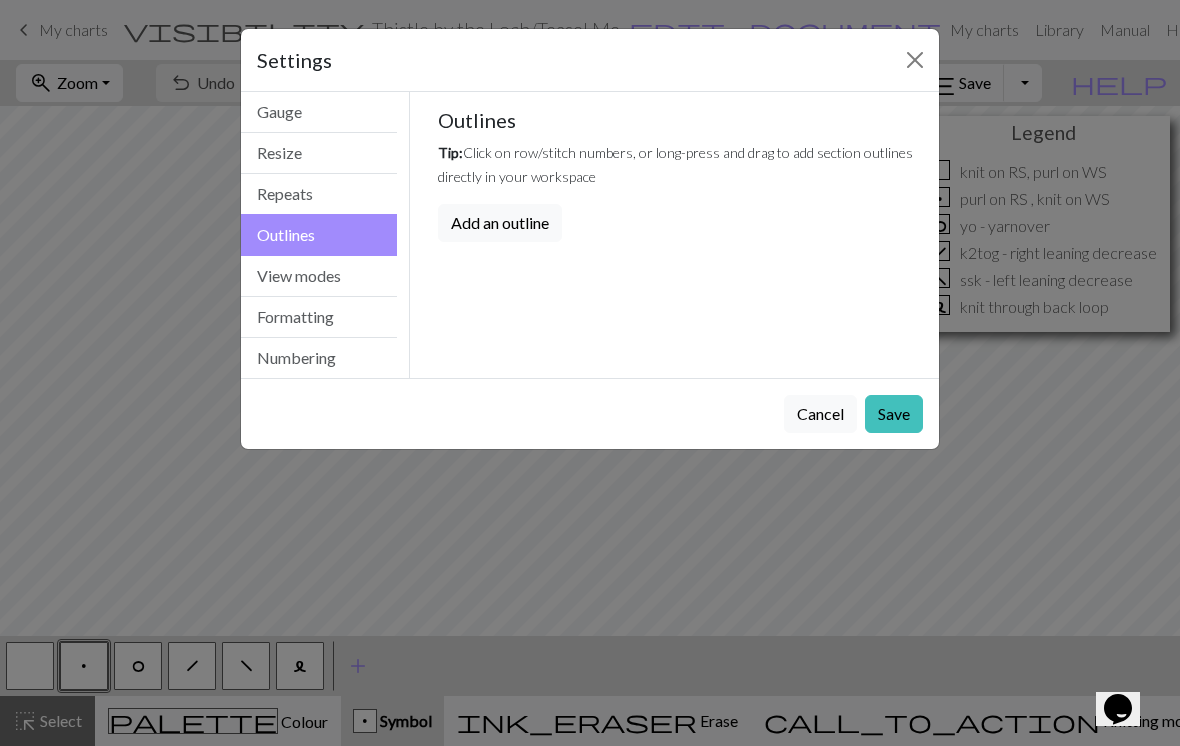 click on "View modes" at bounding box center (319, 276) 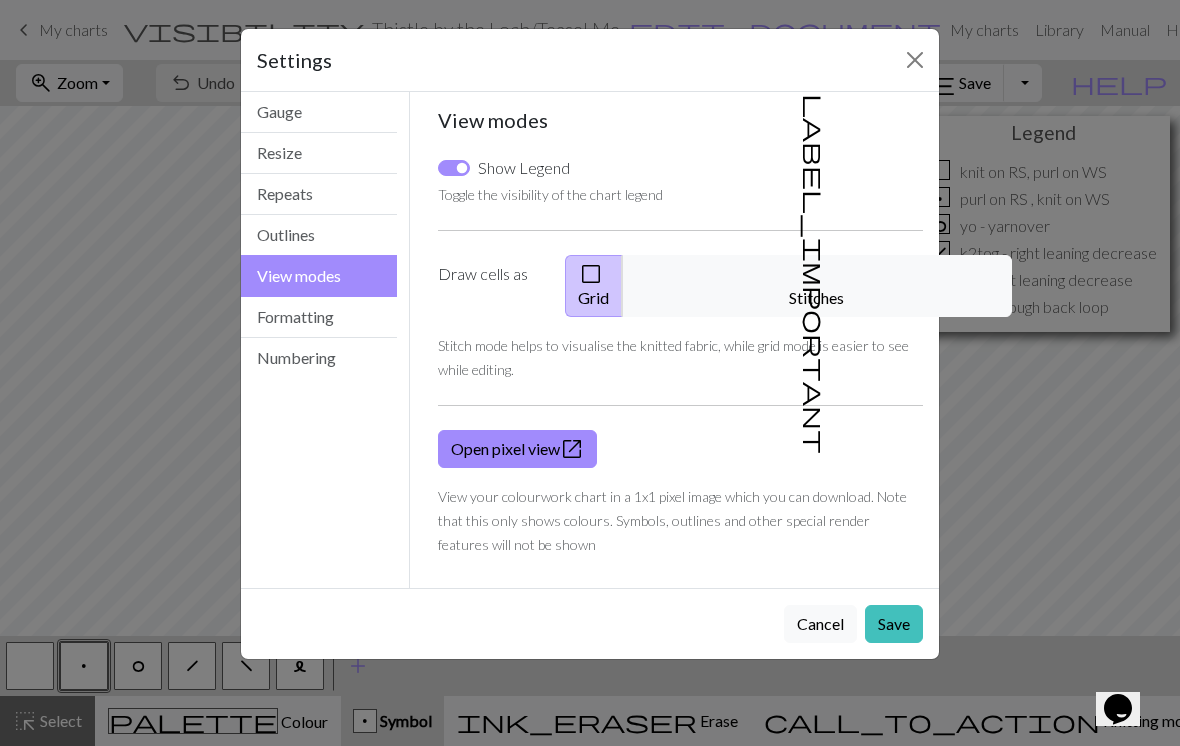 click on "Formatting" at bounding box center (319, 317) 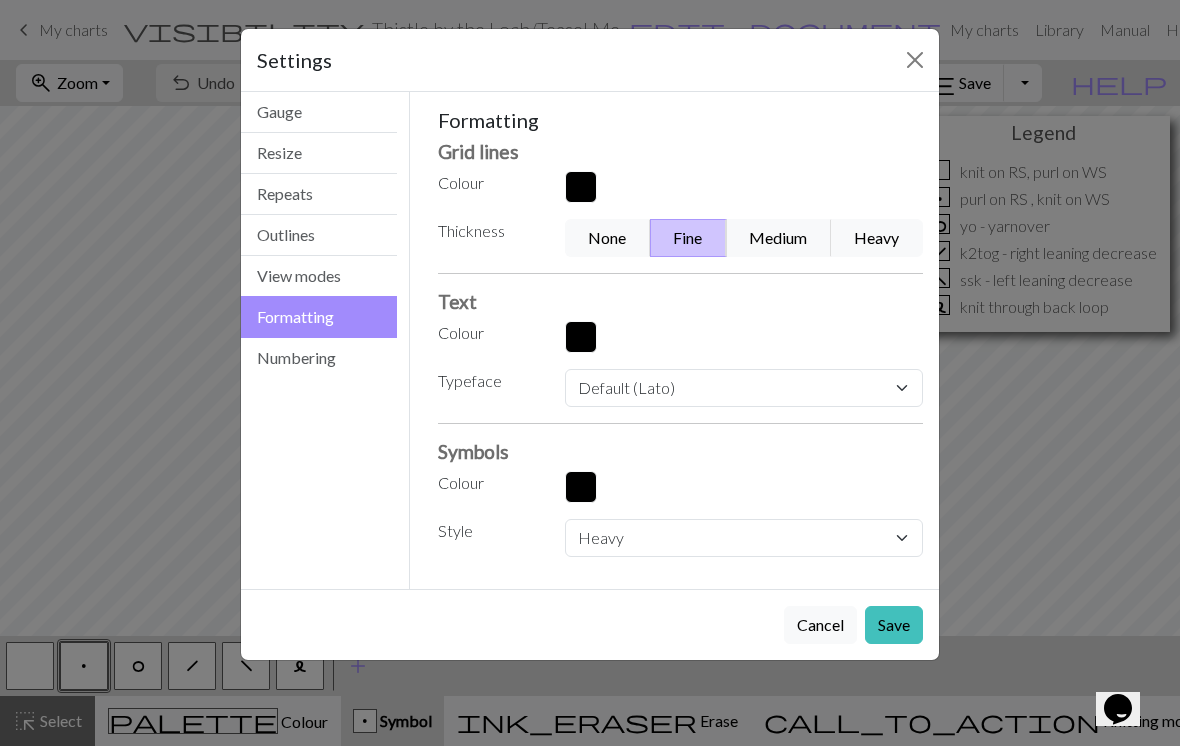 click on "Numbering" at bounding box center (319, 358) 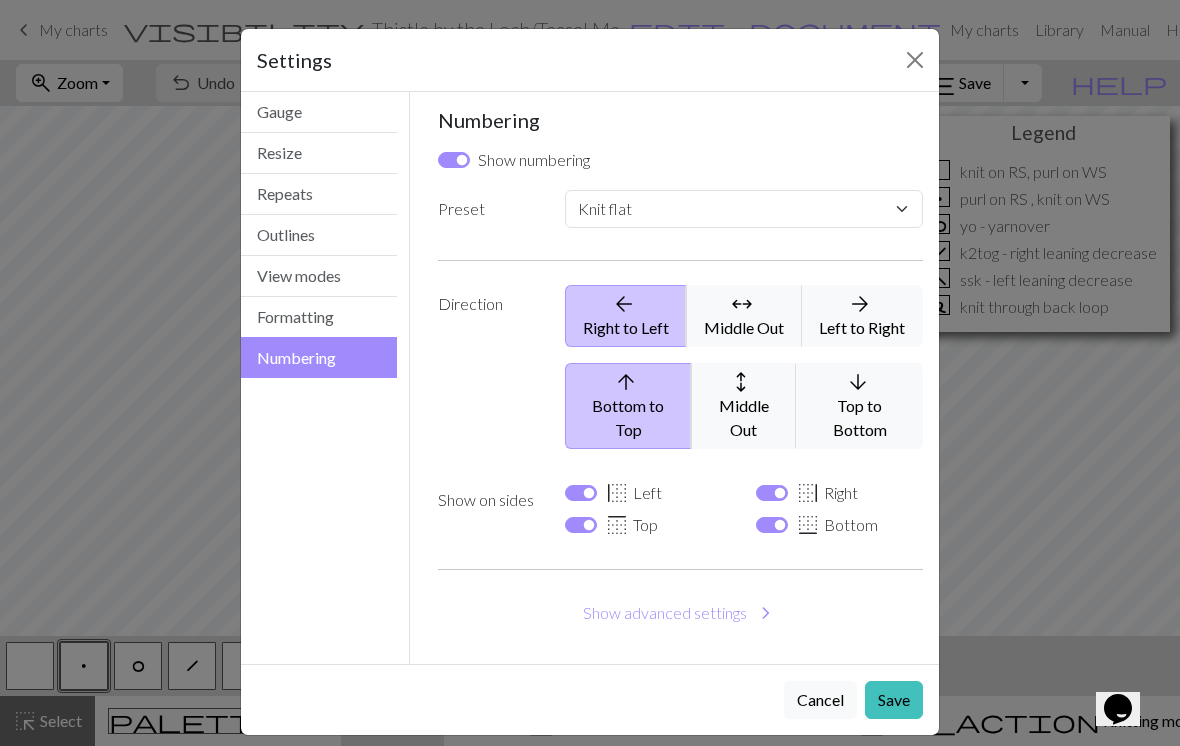 click on "chevron_right" at bounding box center (766, 613) 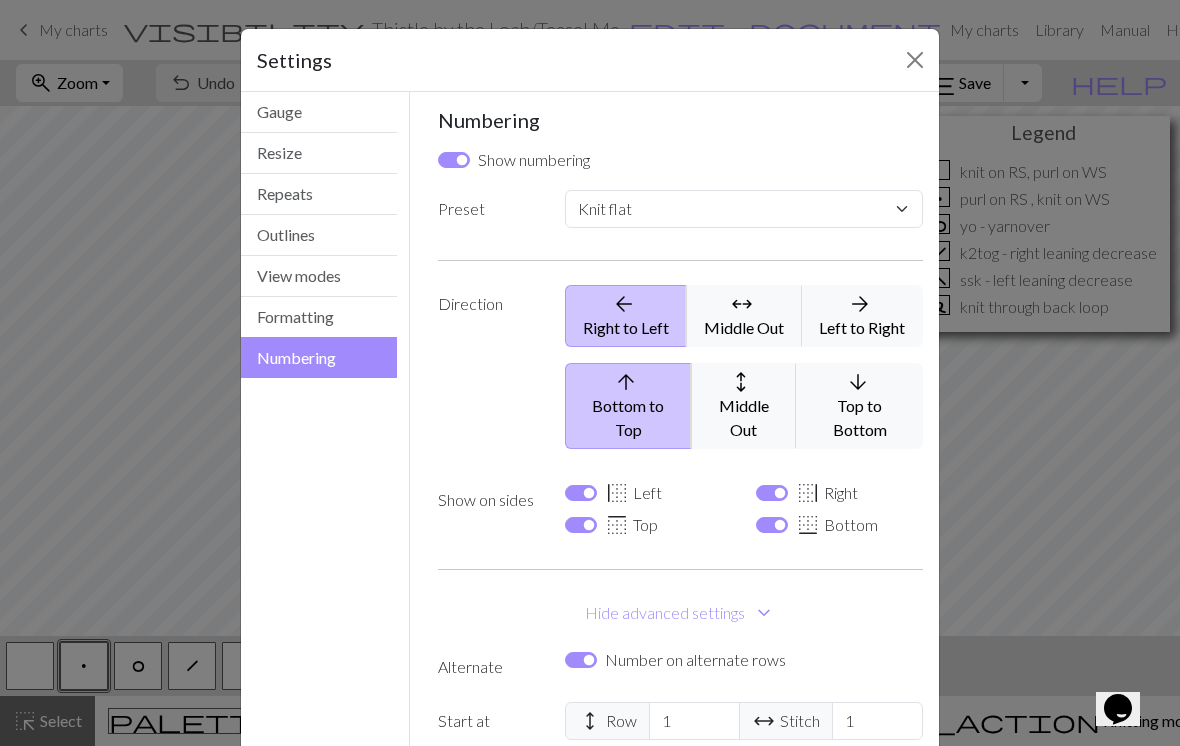 scroll, scrollTop: 0, scrollLeft: 0, axis: both 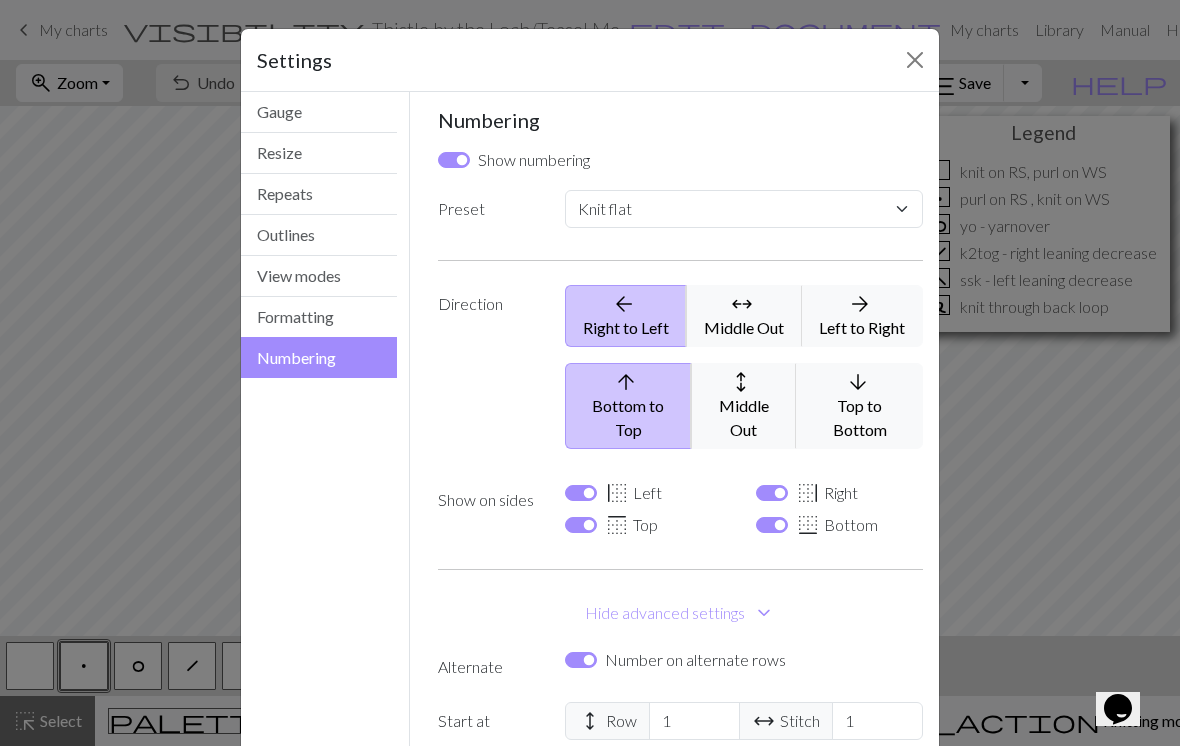 click at bounding box center (915, 60) 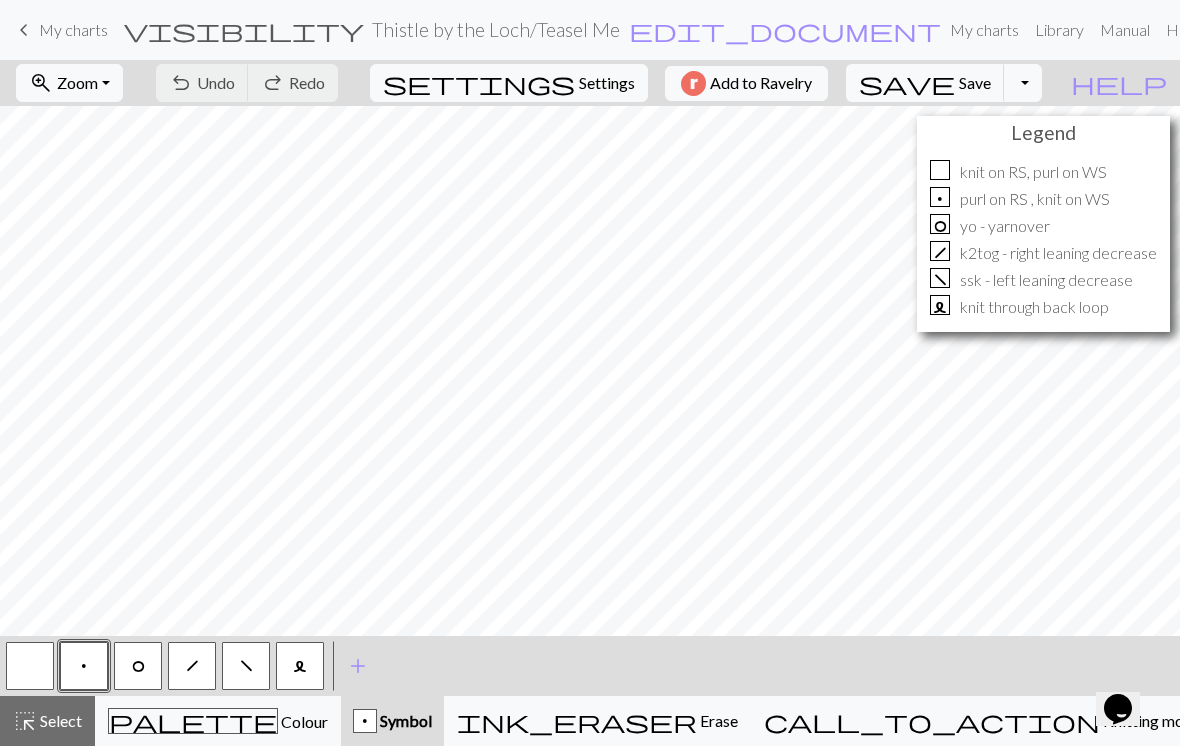 click on "help" at bounding box center (1119, 83) 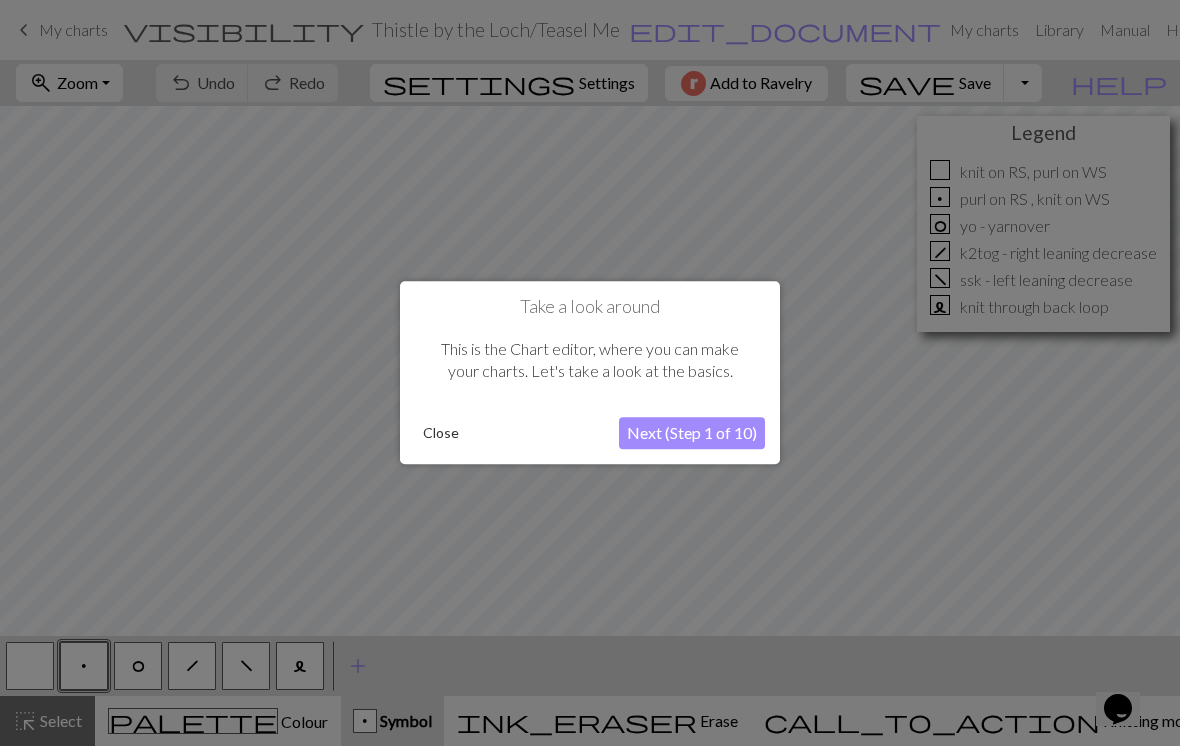 click on "Close" at bounding box center [441, 434] 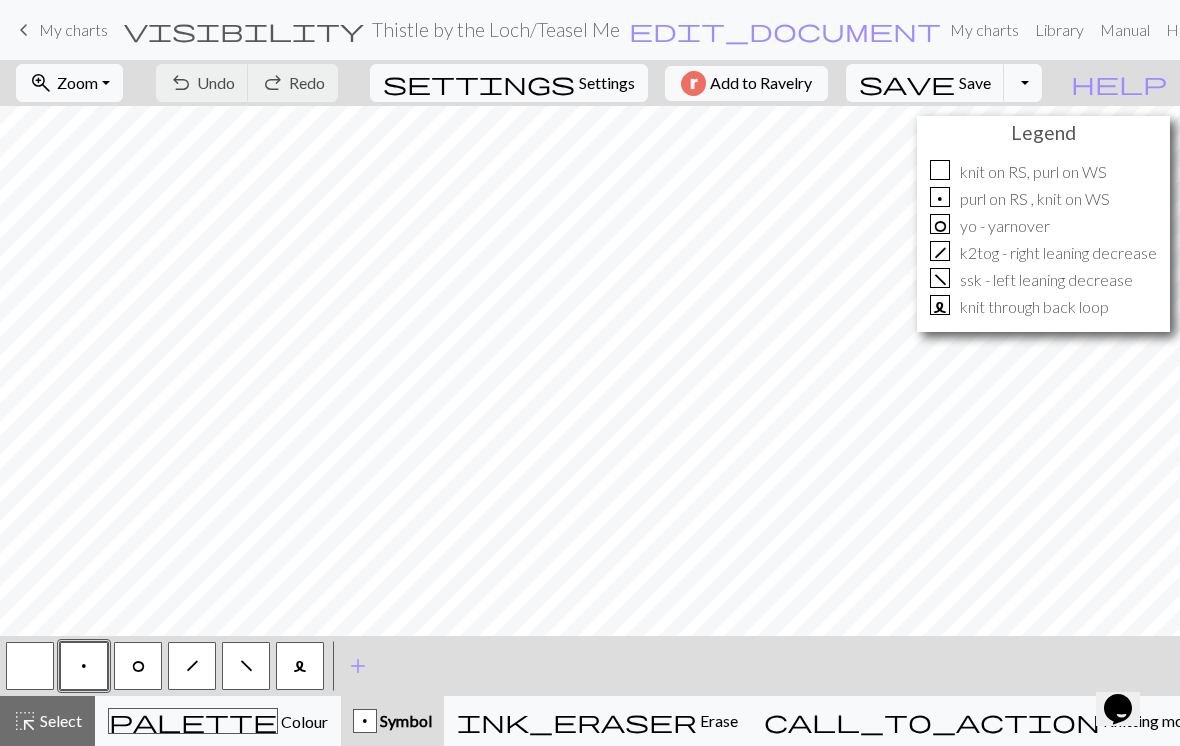 click on "l" at bounding box center (300, 667) 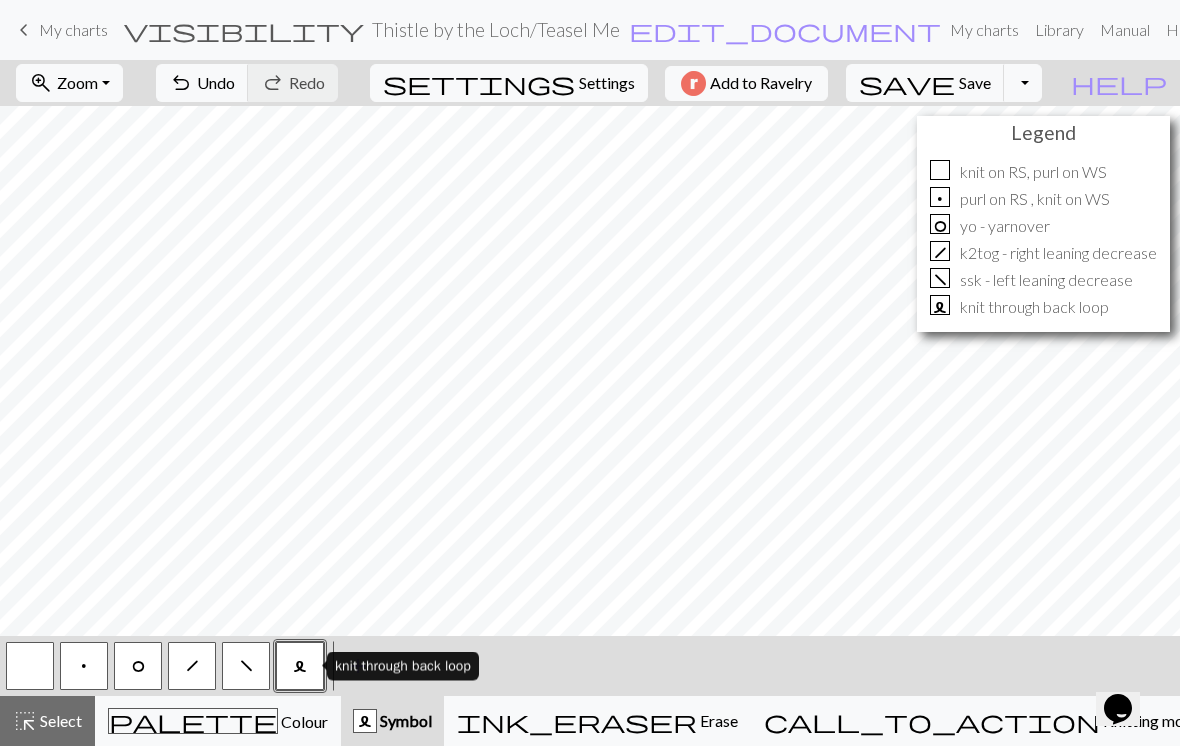 click on "l" at bounding box center [300, 666] 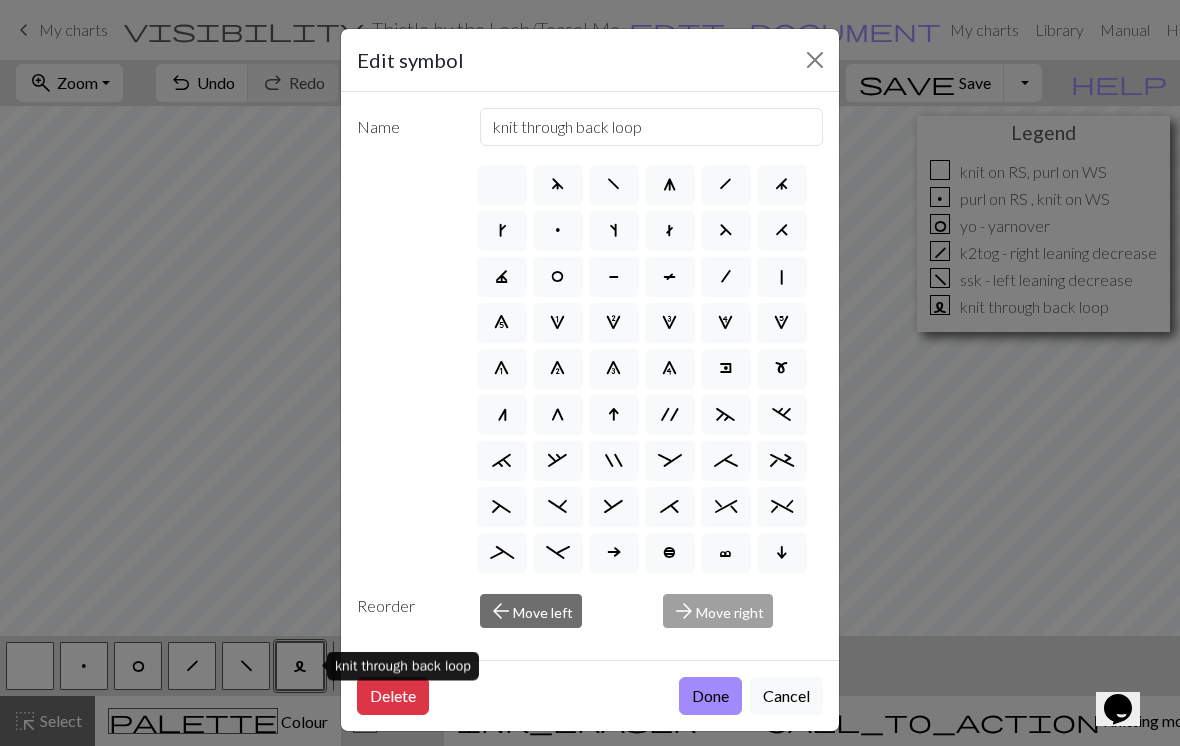 click on "Delete" at bounding box center [393, 696] 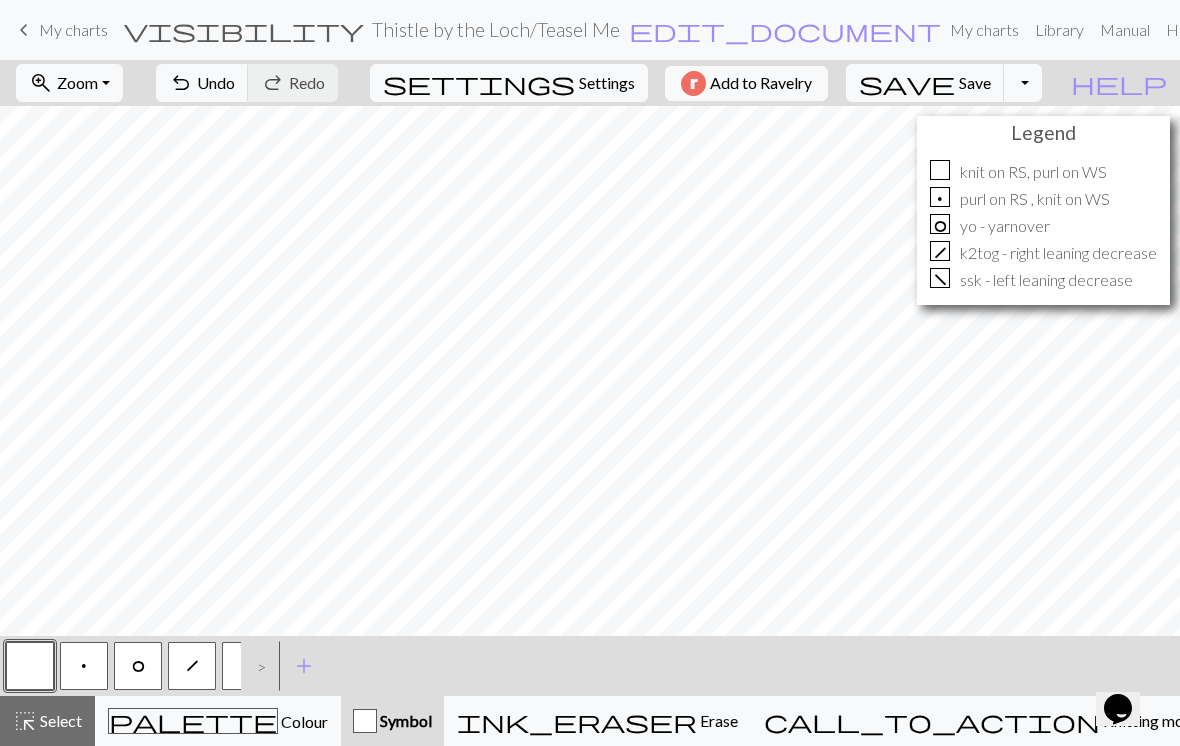 click on "p" at bounding box center (84, 667) 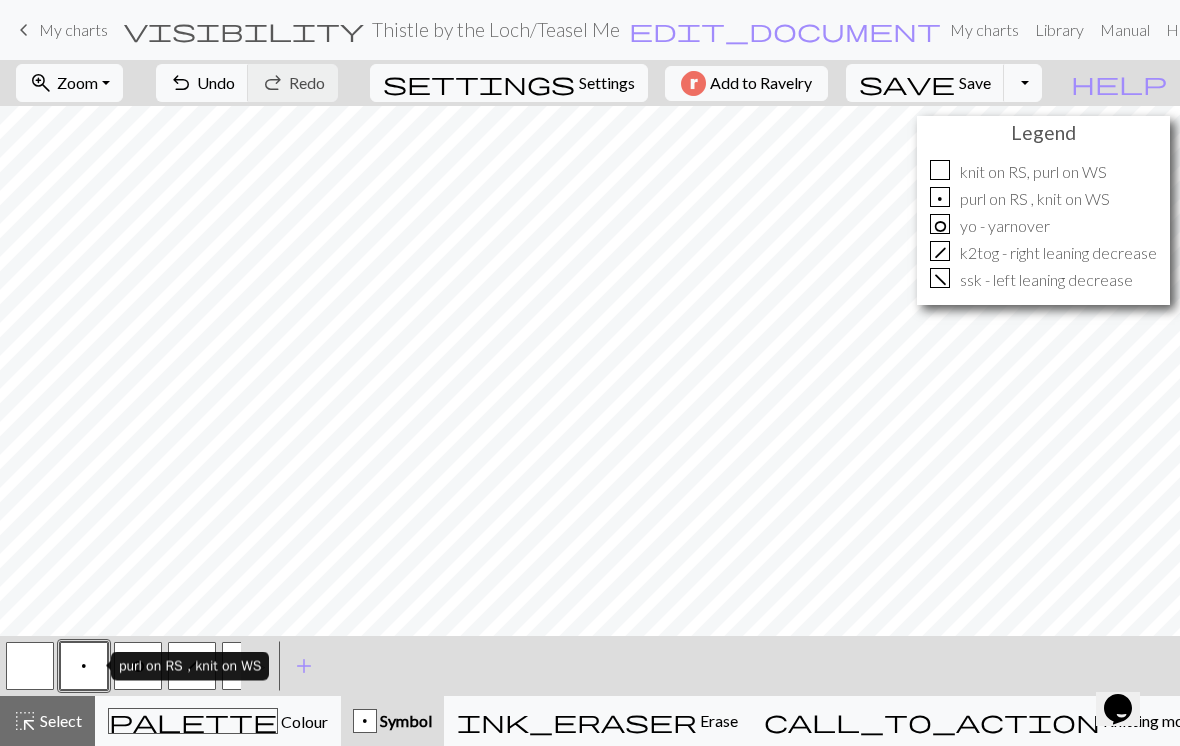click at bounding box center (30, 666) 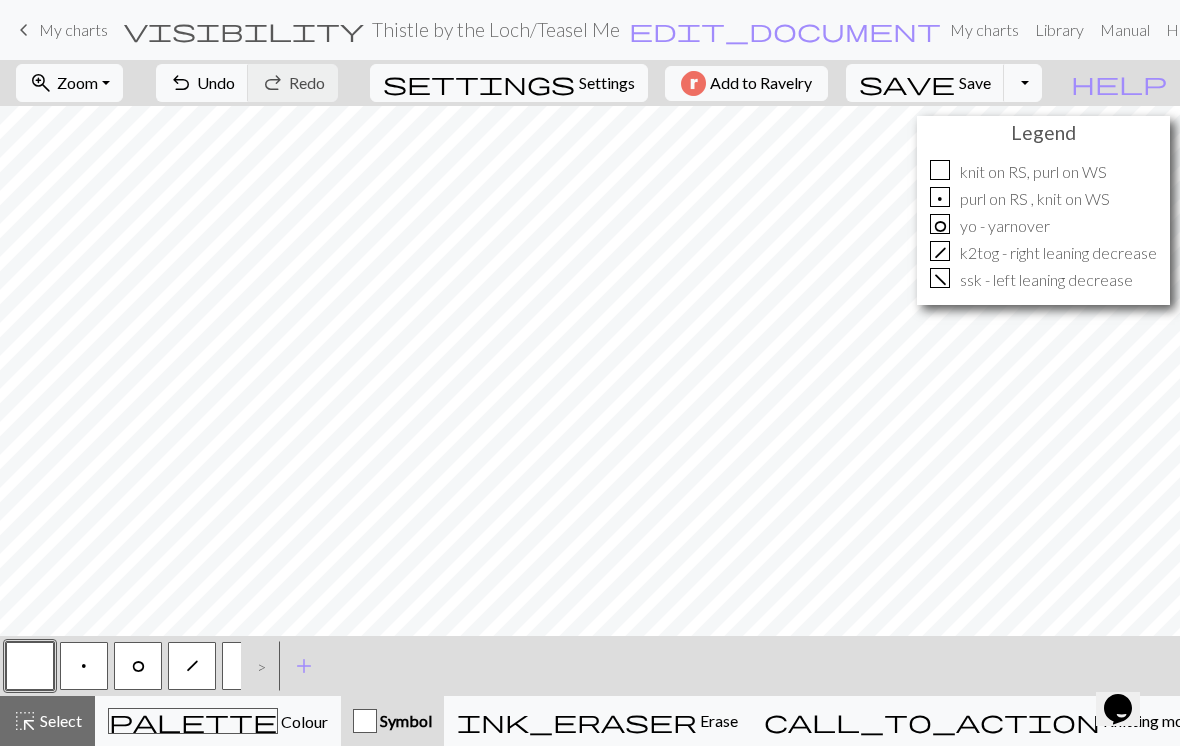 click on "p" at bounding box center (84, 667) 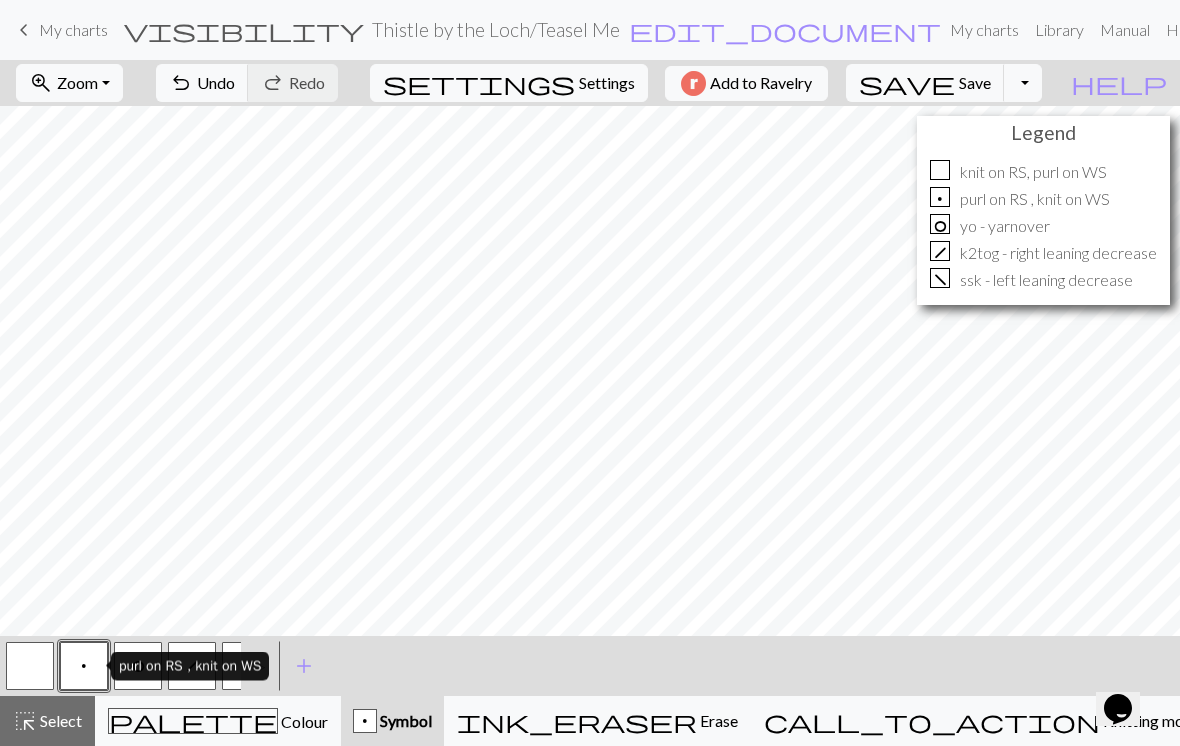 click at bounding box center [30, 666] 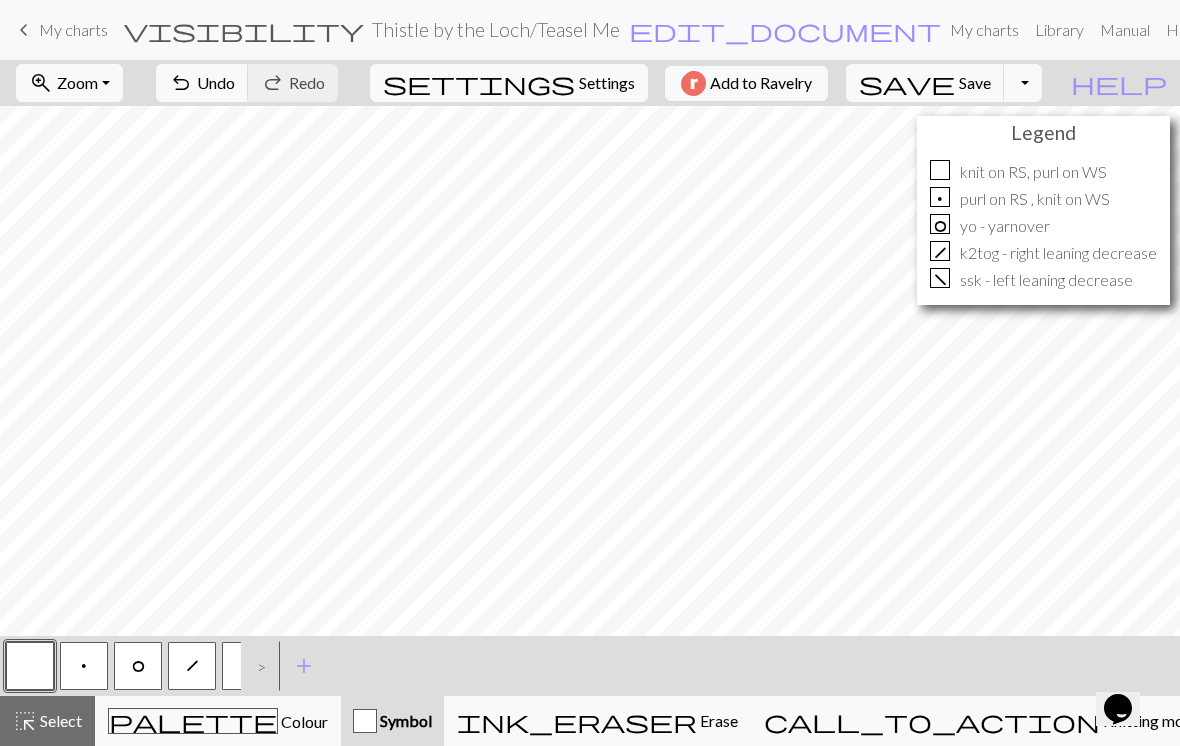 click on "p" at bounding box center (84, 666) 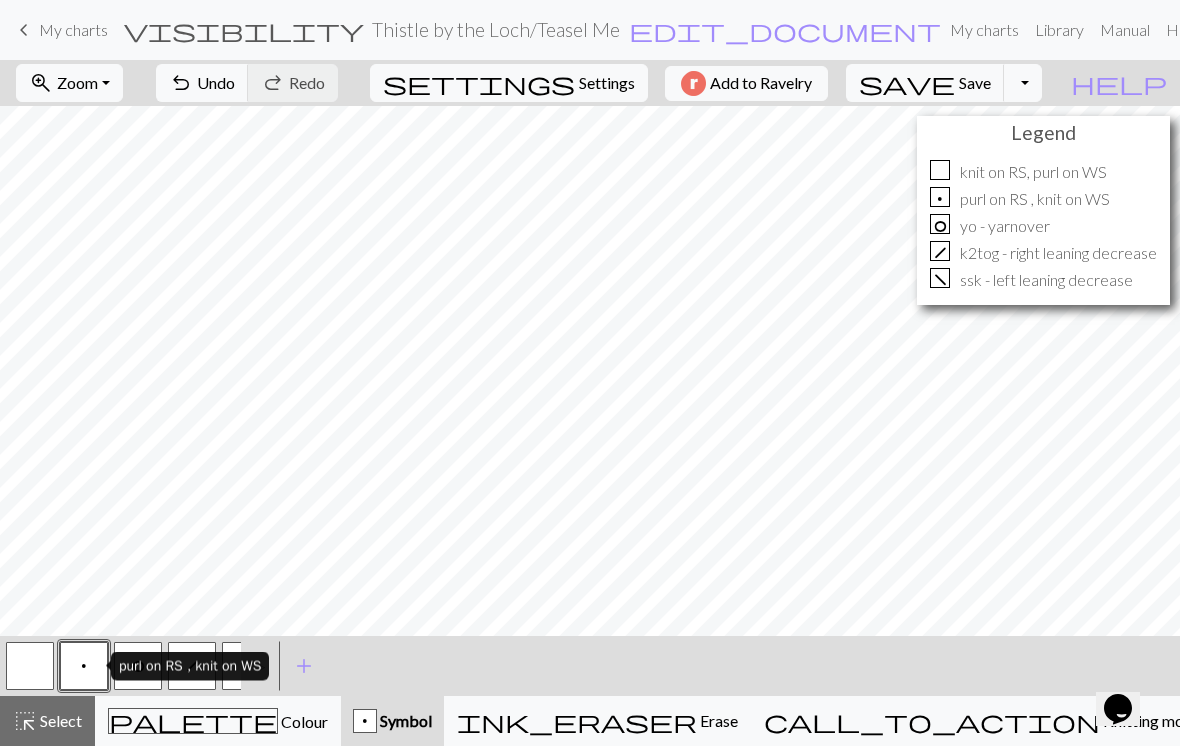click at bounding box center (30, 666) 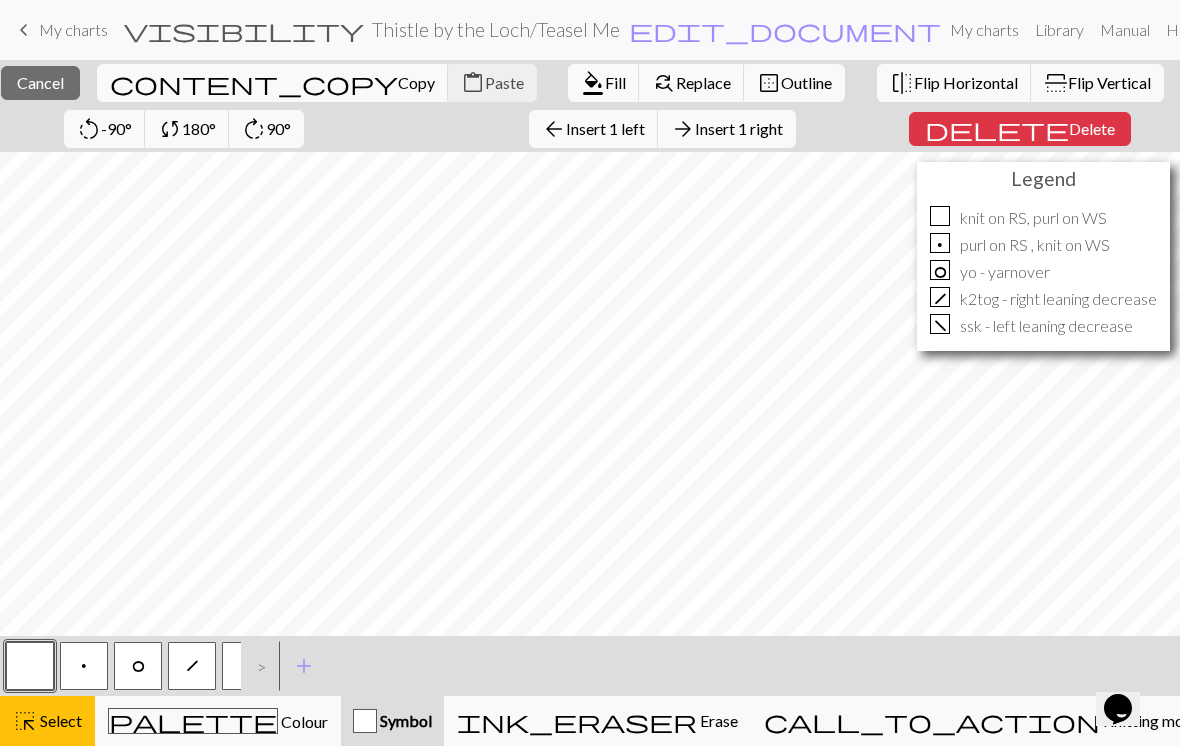 click on "Delete" at bounding box center [1092, 128] 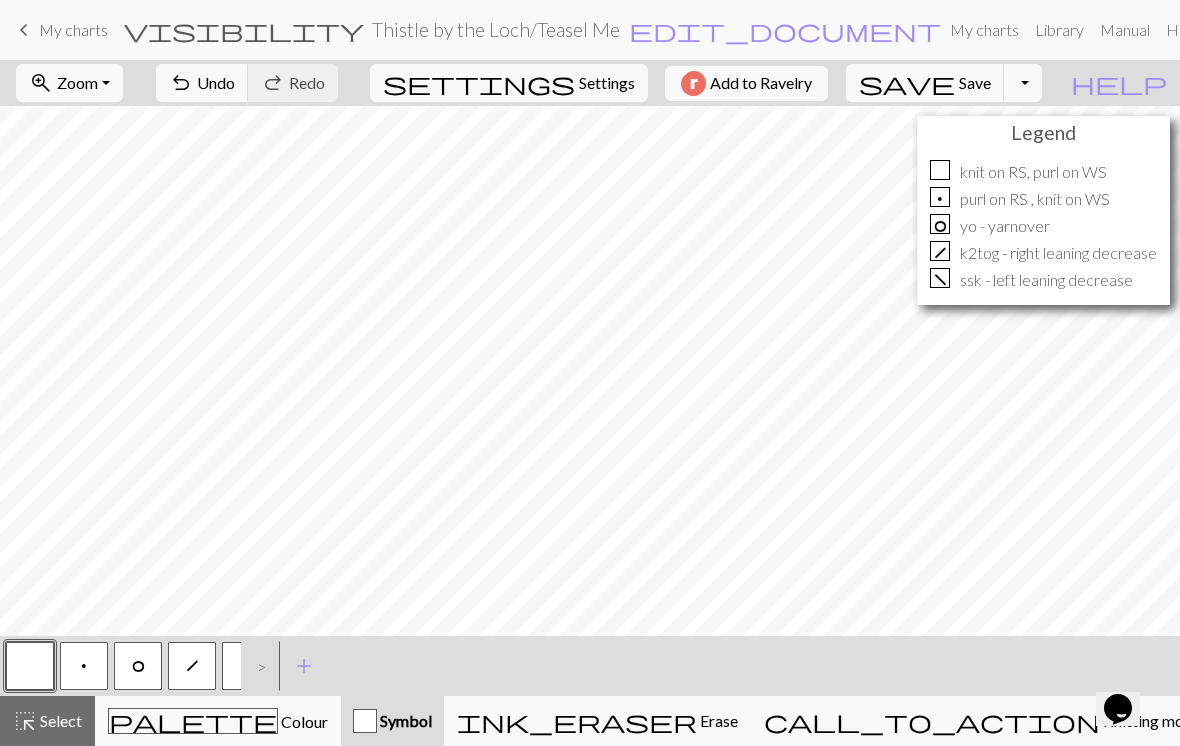 click on "h" at bounding box center (192, 666) 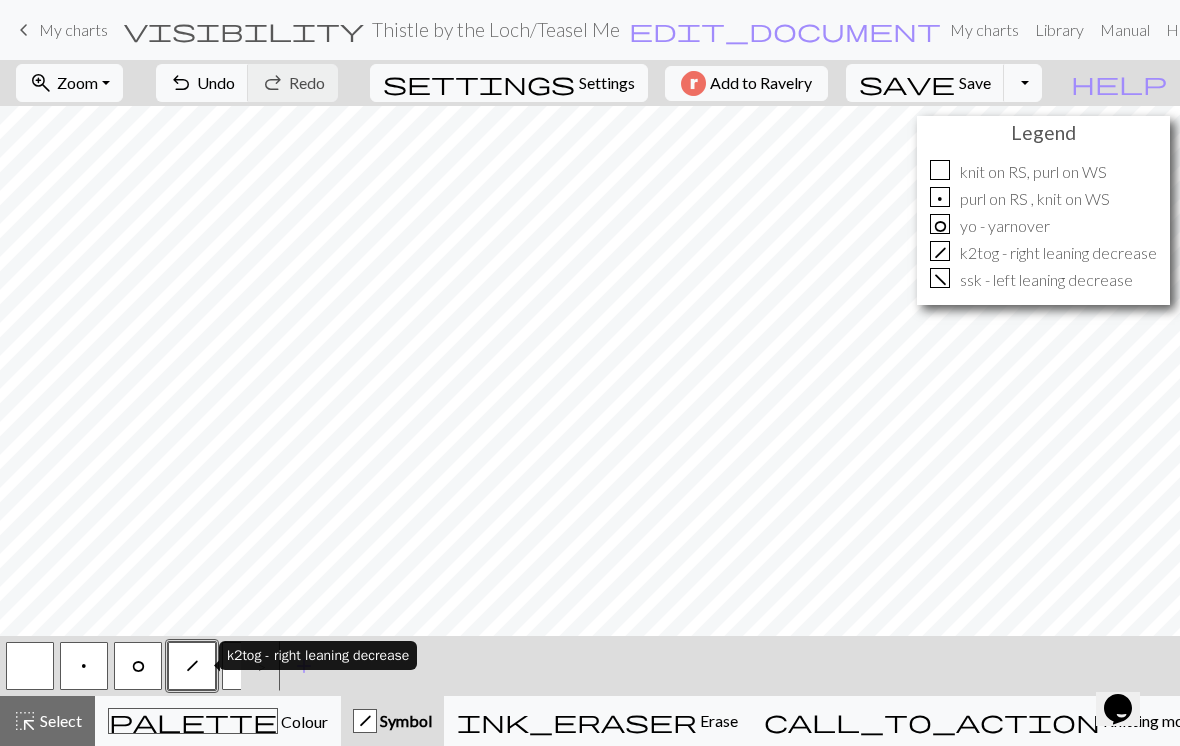 click on "Save" at bounding box center [975, 82] 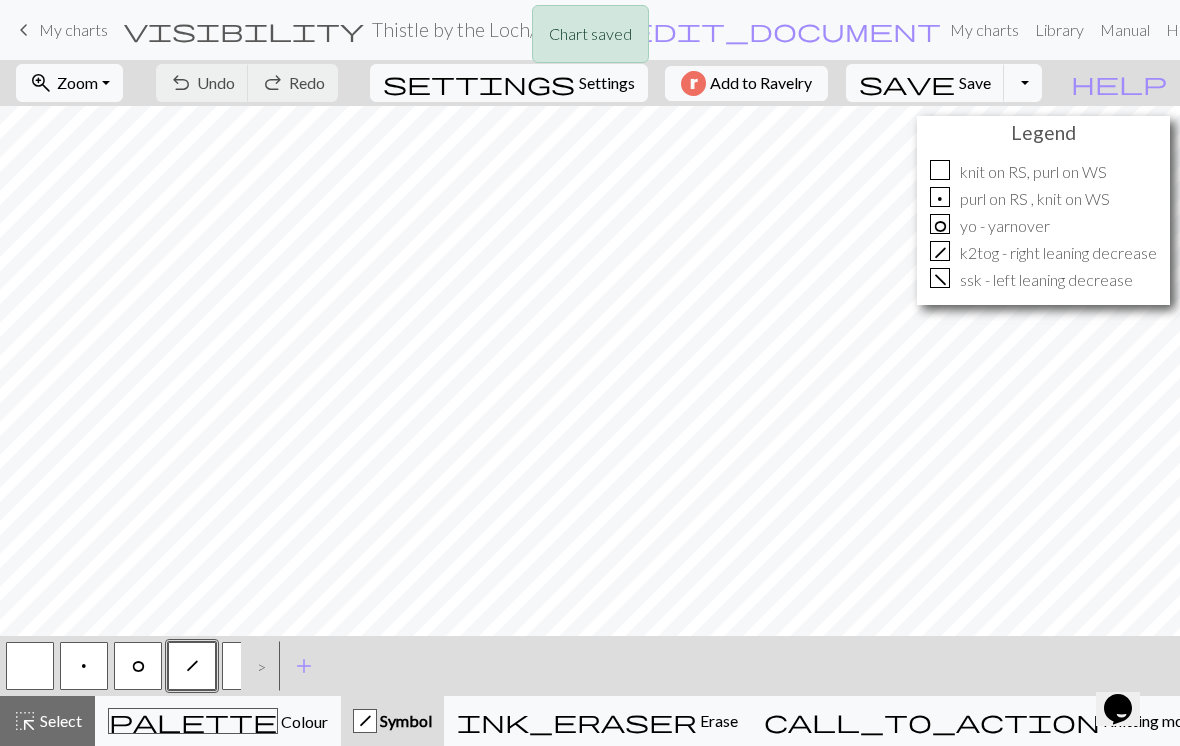 click on "Toggle Dropdown" at bounding box center [1023, 83] 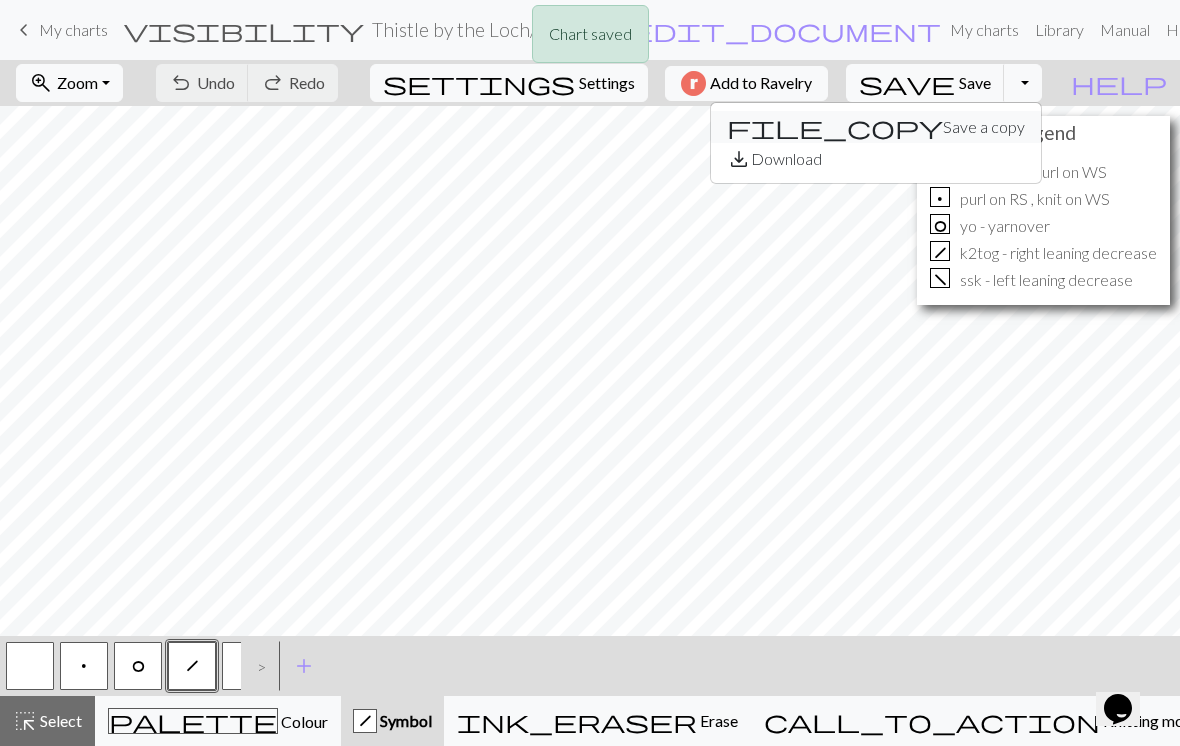 click on "file_copy  Save a copy" at bounding box center (876, 127) 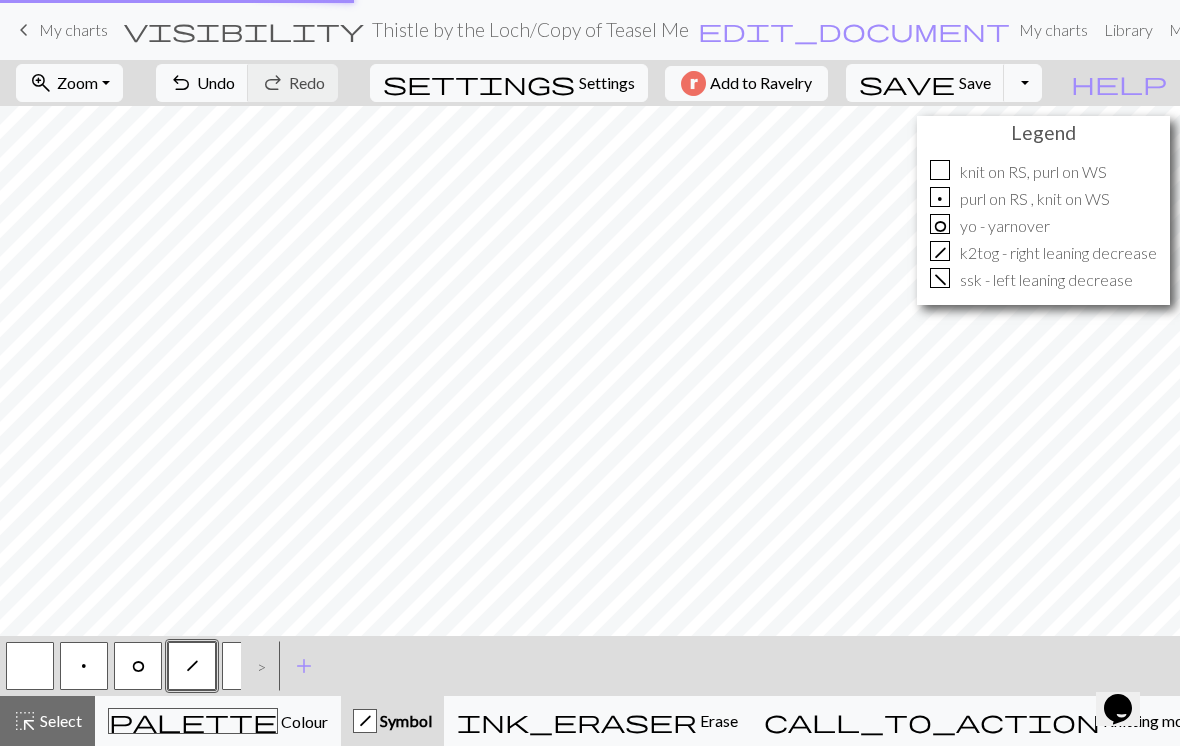 click on "Toggle Dropdown" at bounding box center (1023, 83) 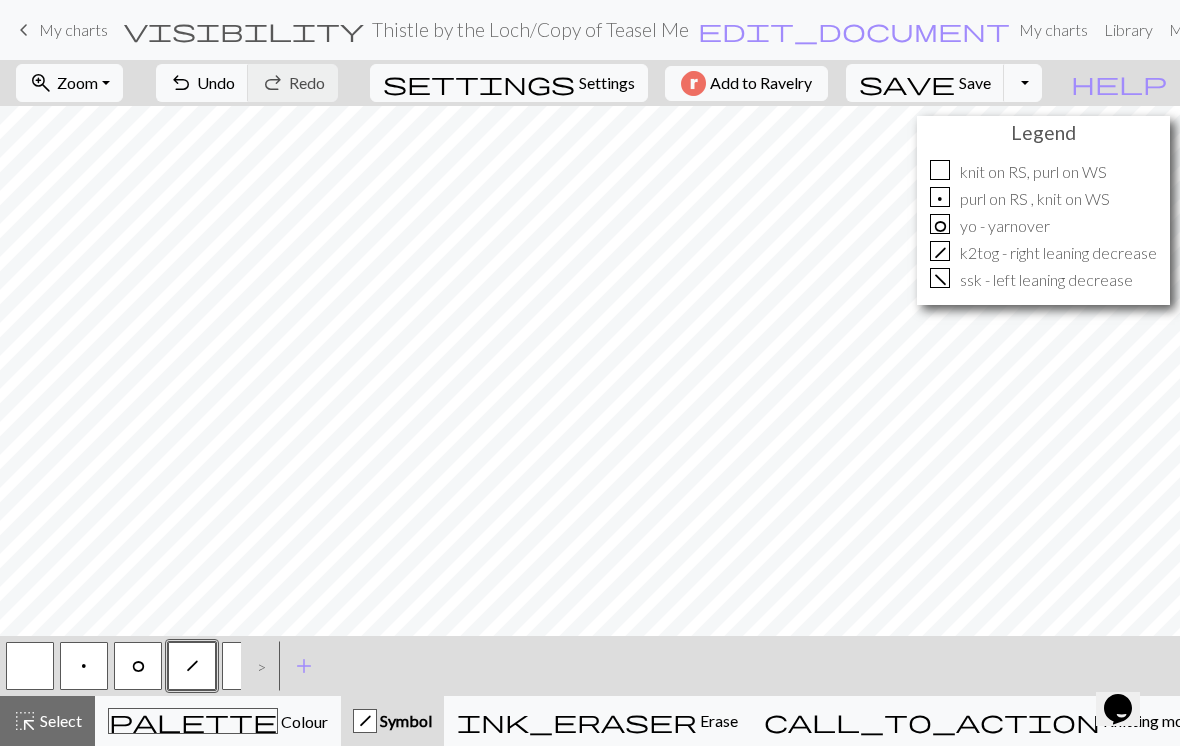 click on "edit_document" at bounding box center (854, 30) 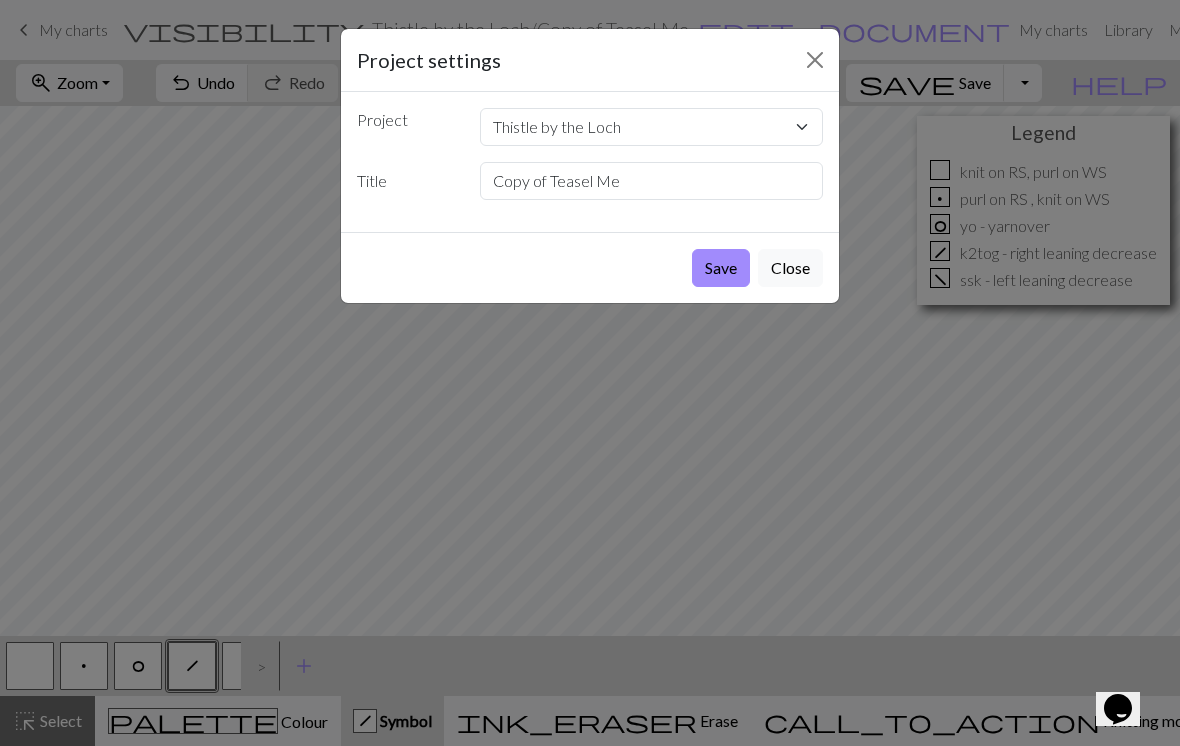 click on "Save" at bounding box center [721, 268] 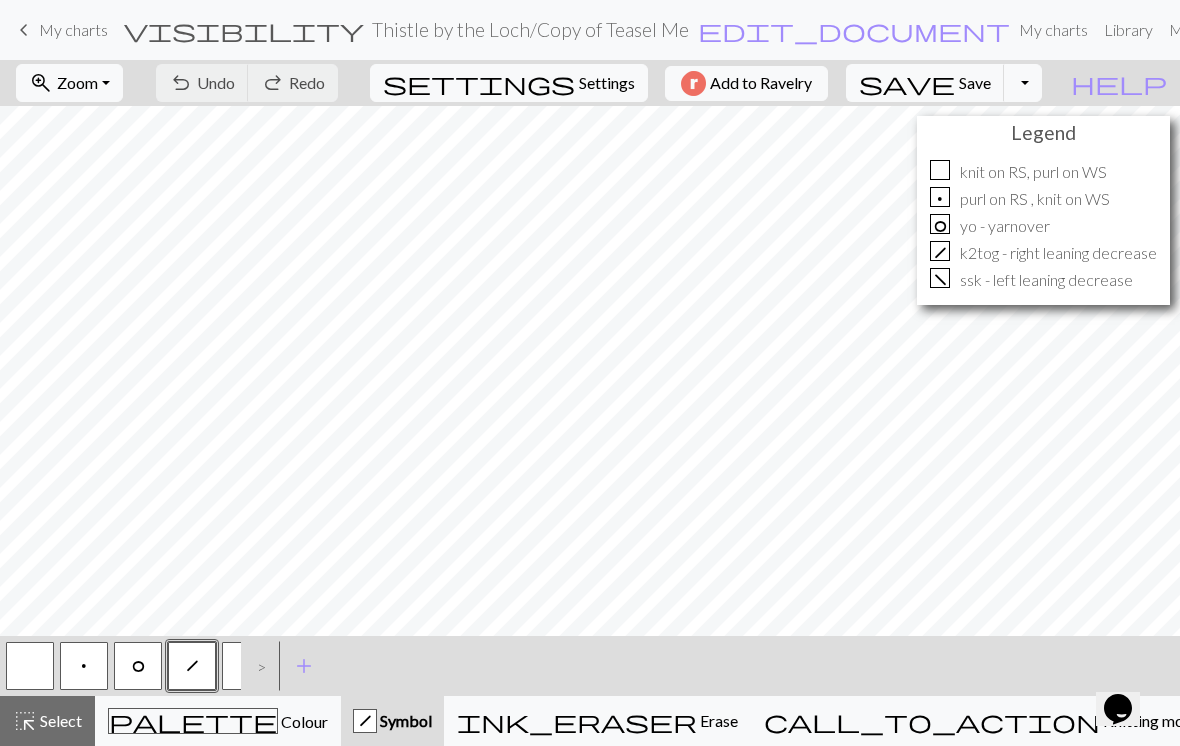 click on "Toggle Dropdown" at bounding box center [1023, 83] 